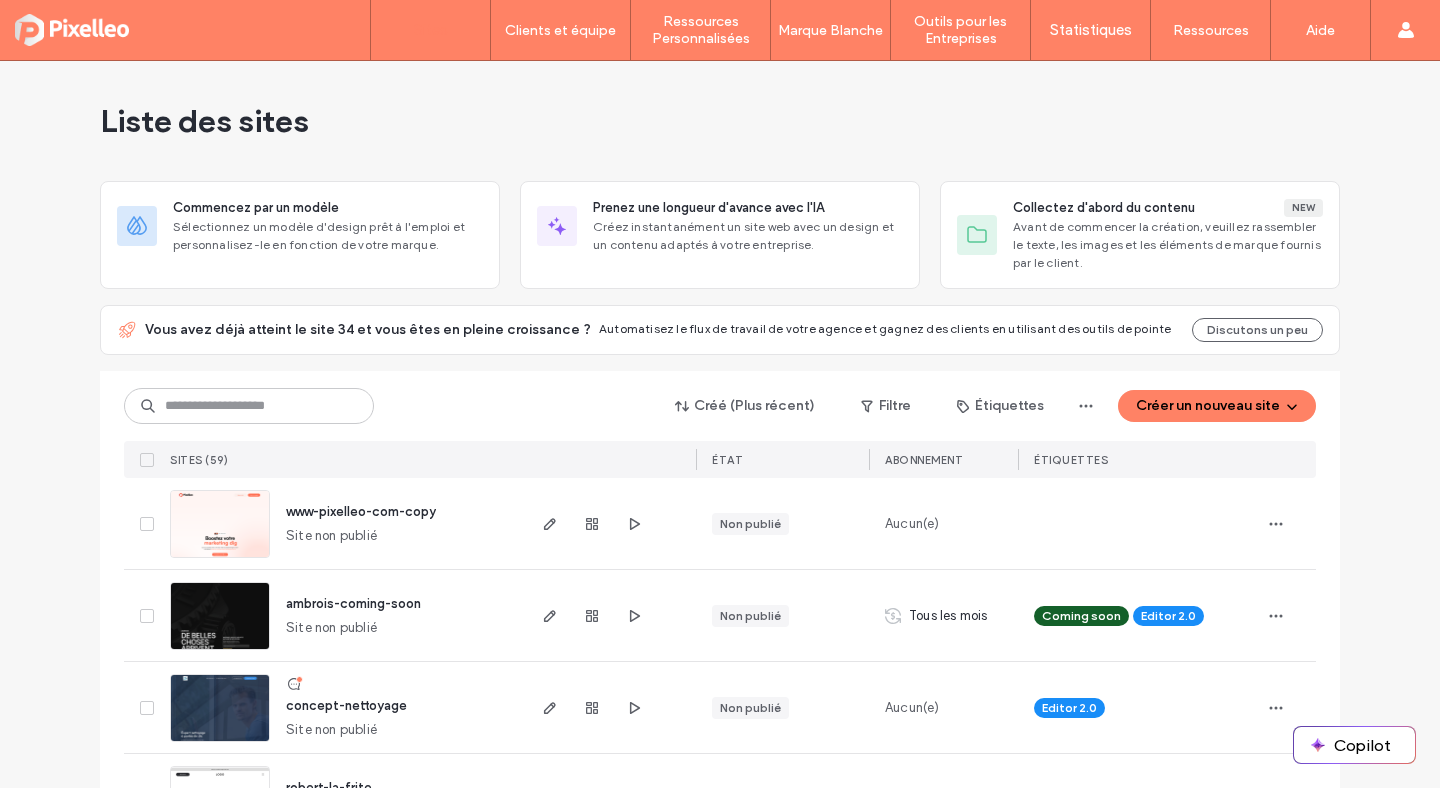 scroll, scrollTop: 0, scrollLeft: 0, axis: both 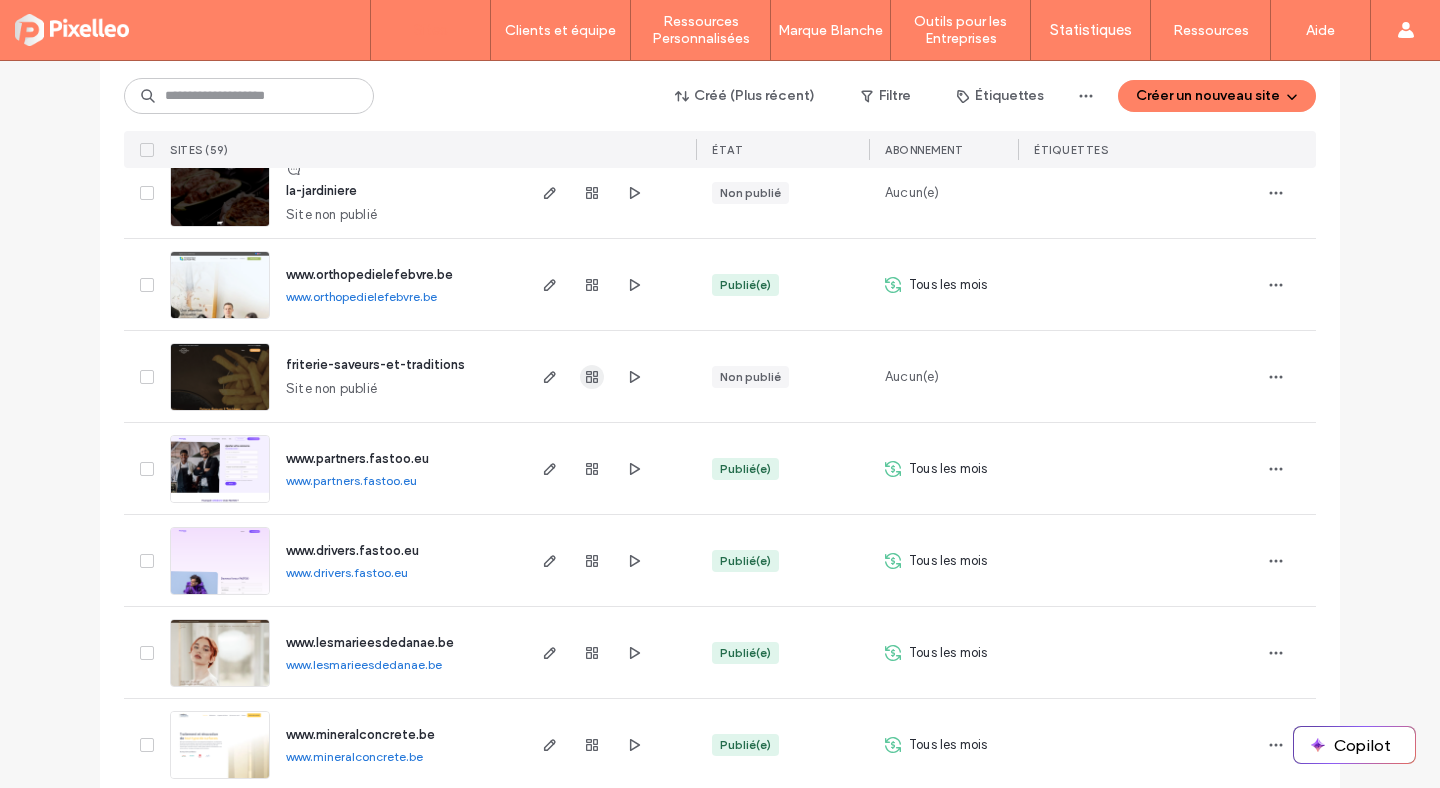 click at bounding box center [592, 377] 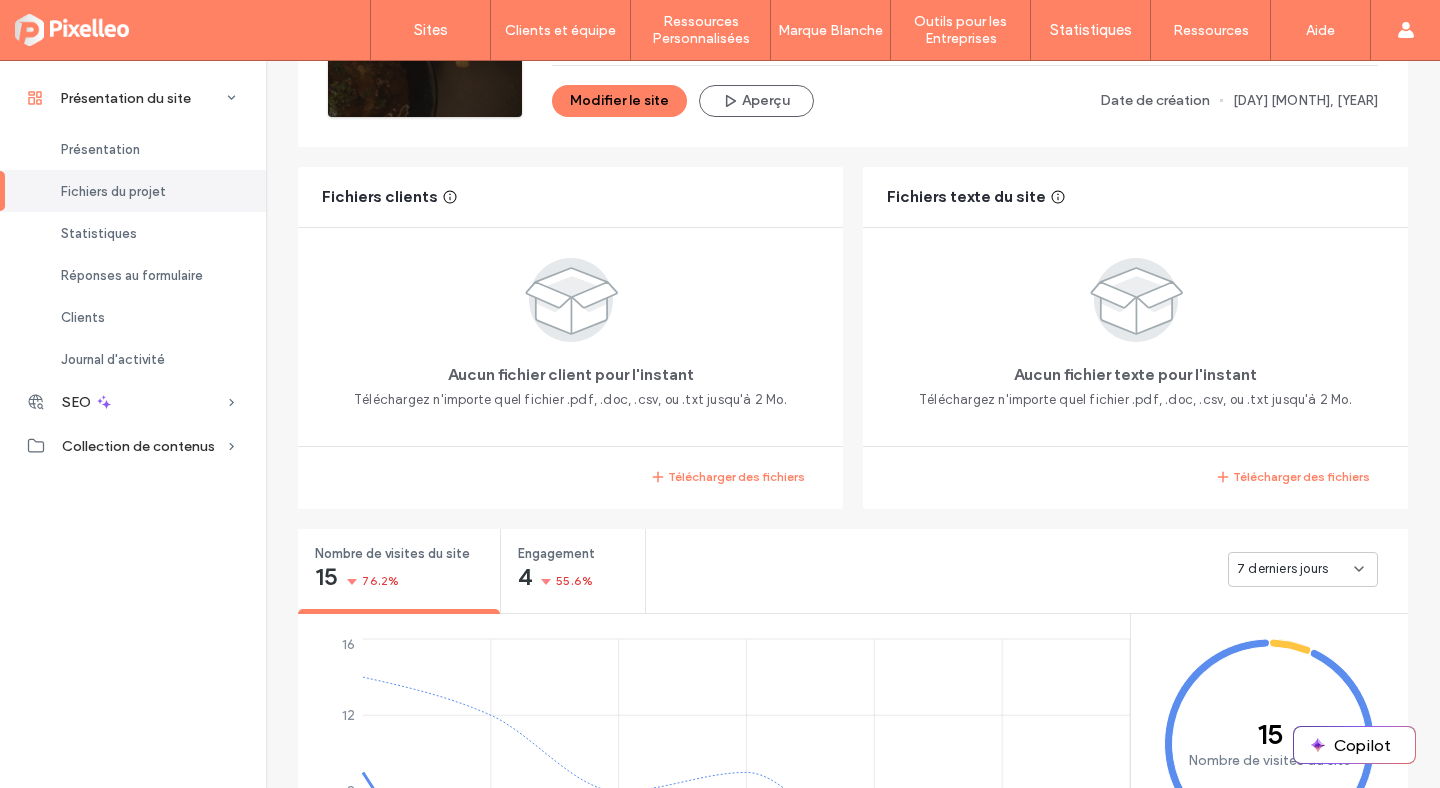 scroll, scrollTop: 88, scrollLeft: 0, axis: vertical 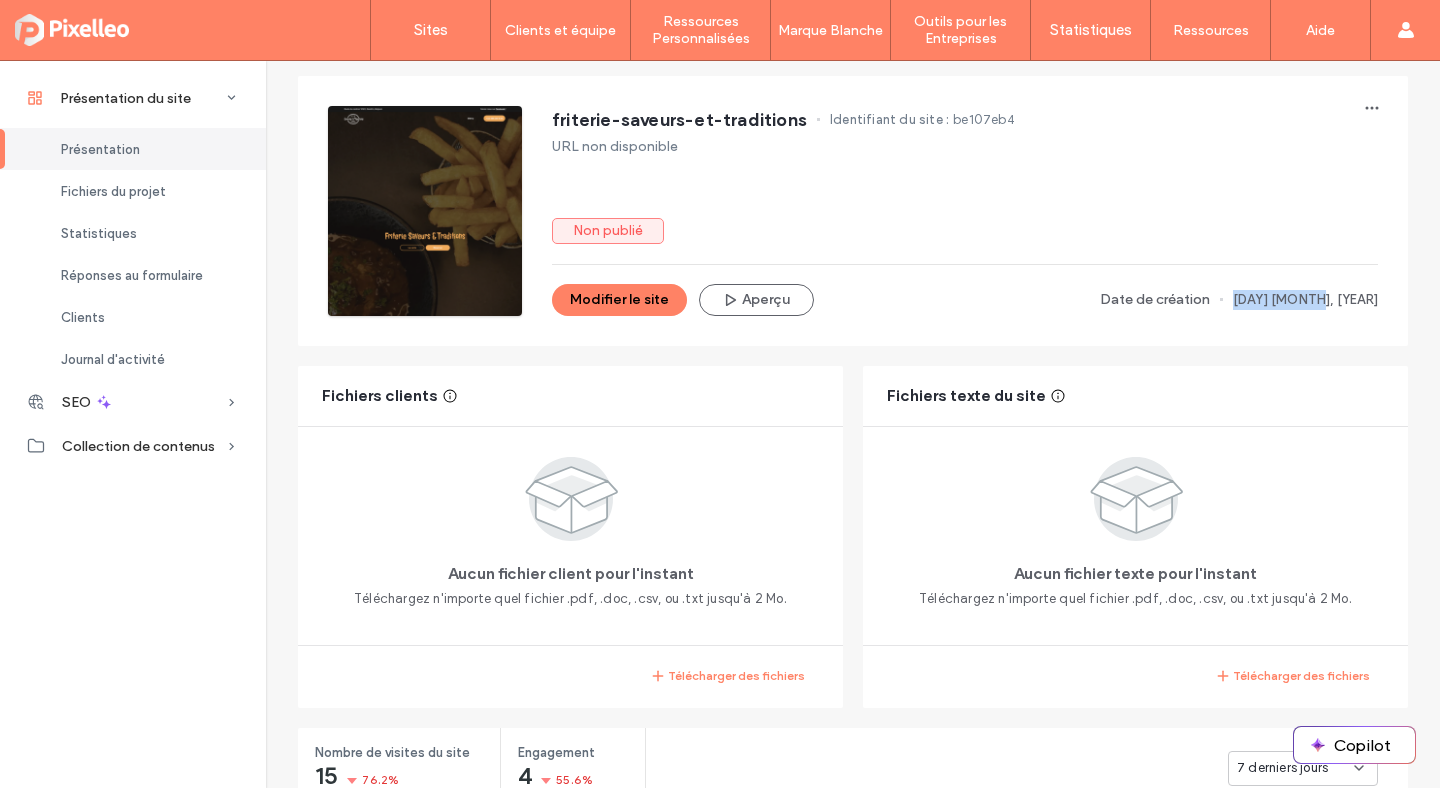 drag, startPoint x: 1295, startPoint y: 302, endPoint x: 1376, endPoint y: 303, distance: 81.00617 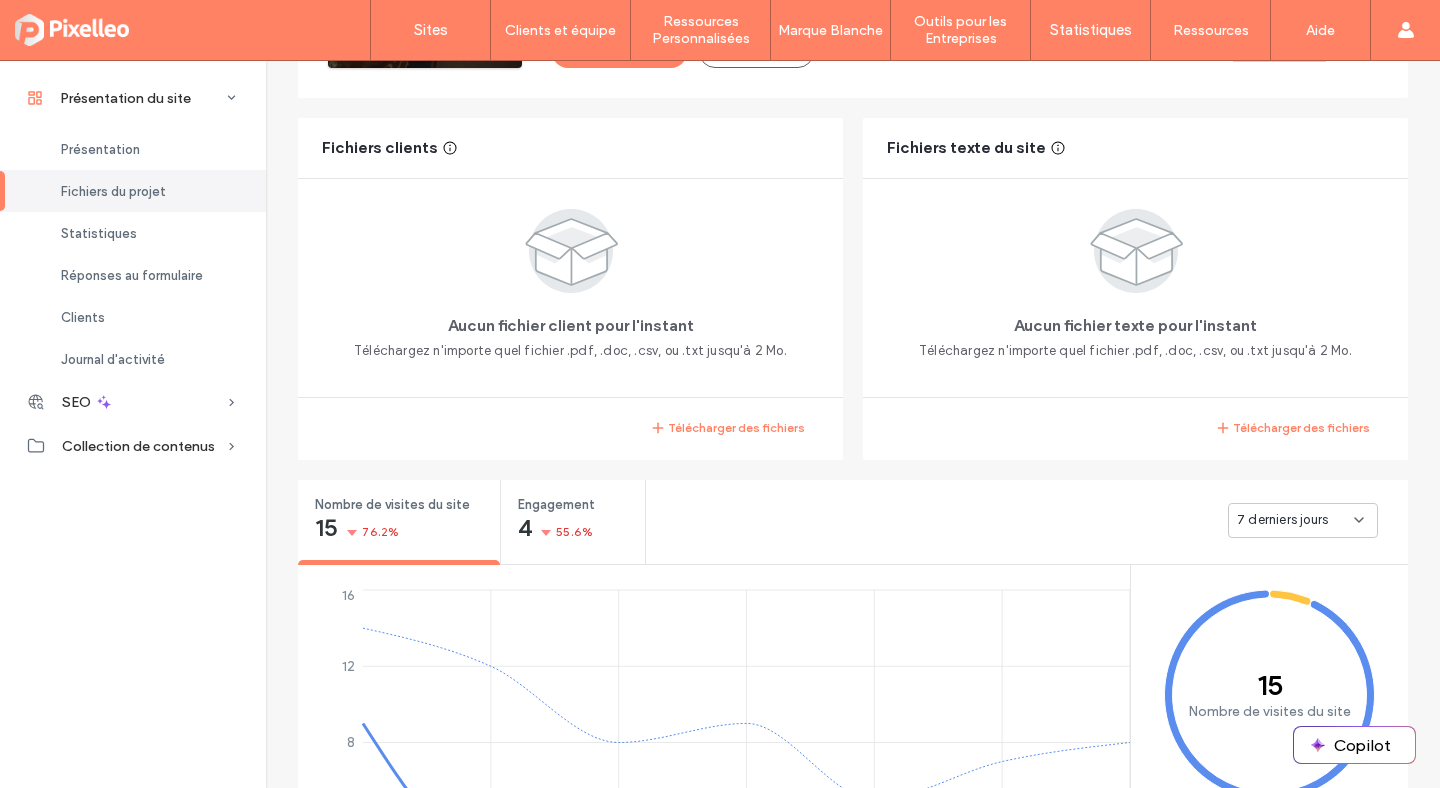 scroll, scrollTop: 566, scrollLeft: 0, axis: vertical 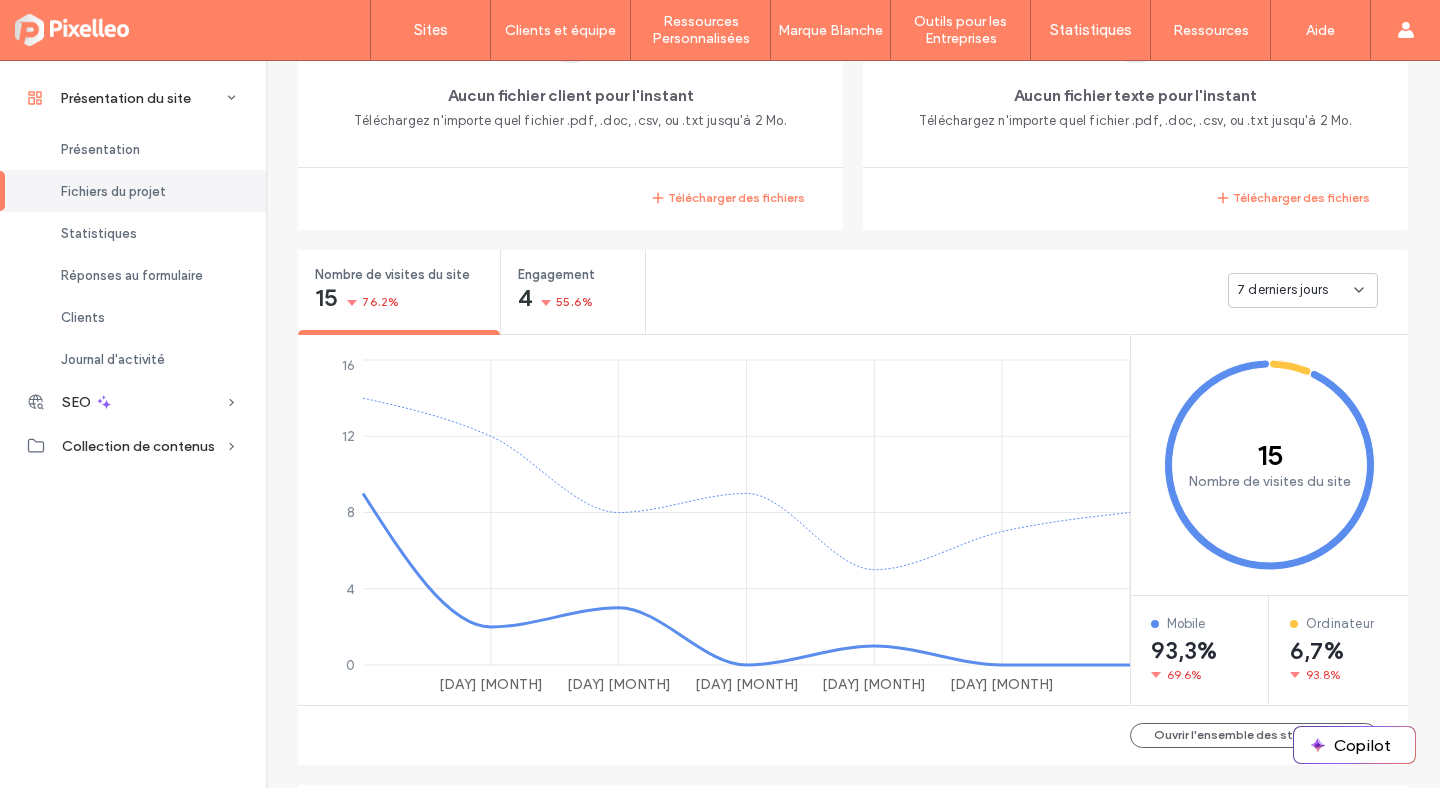 click on "7 derniers jours" at bounding box center [1282, 290] 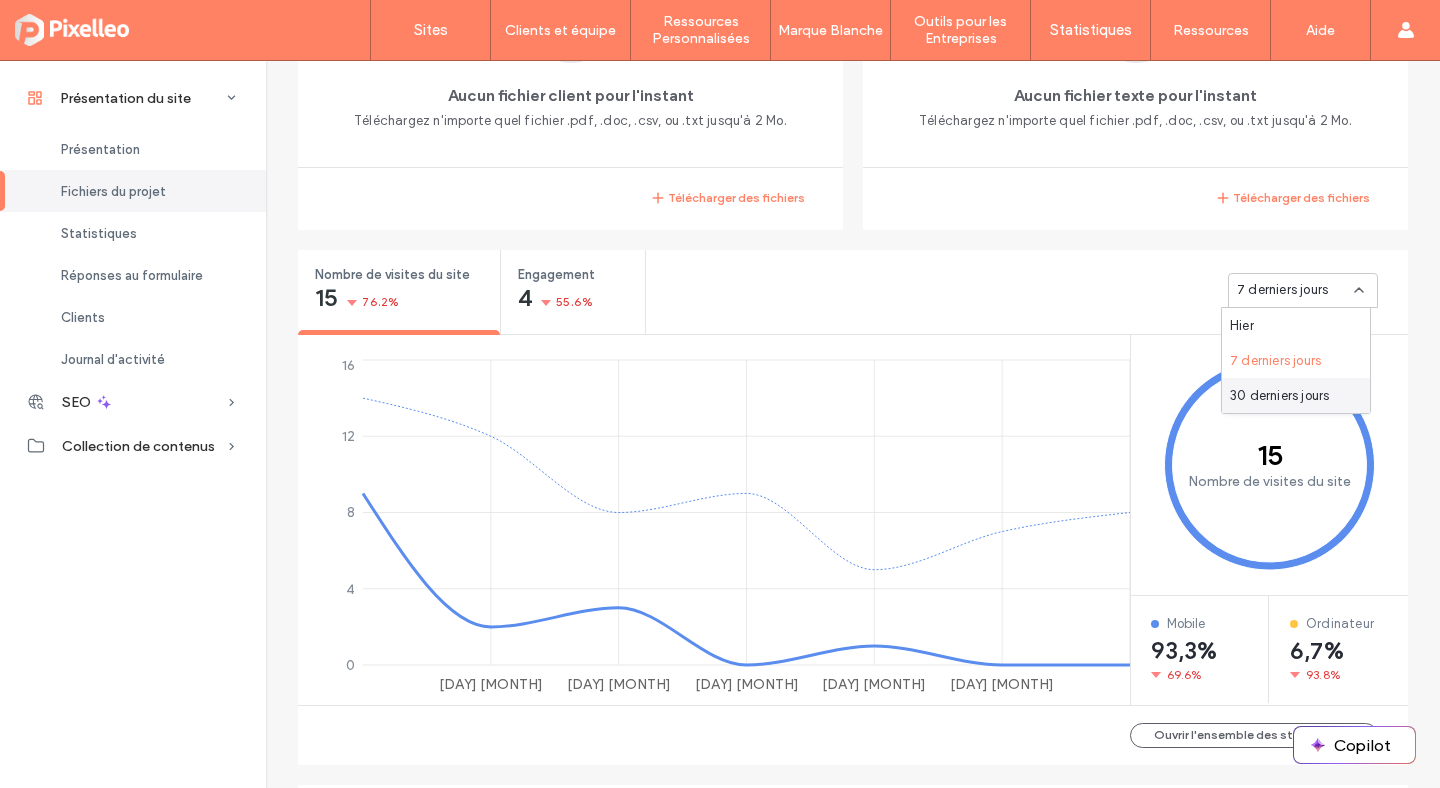 click on "30 derniers jours" at bounding box center (1279, 396) 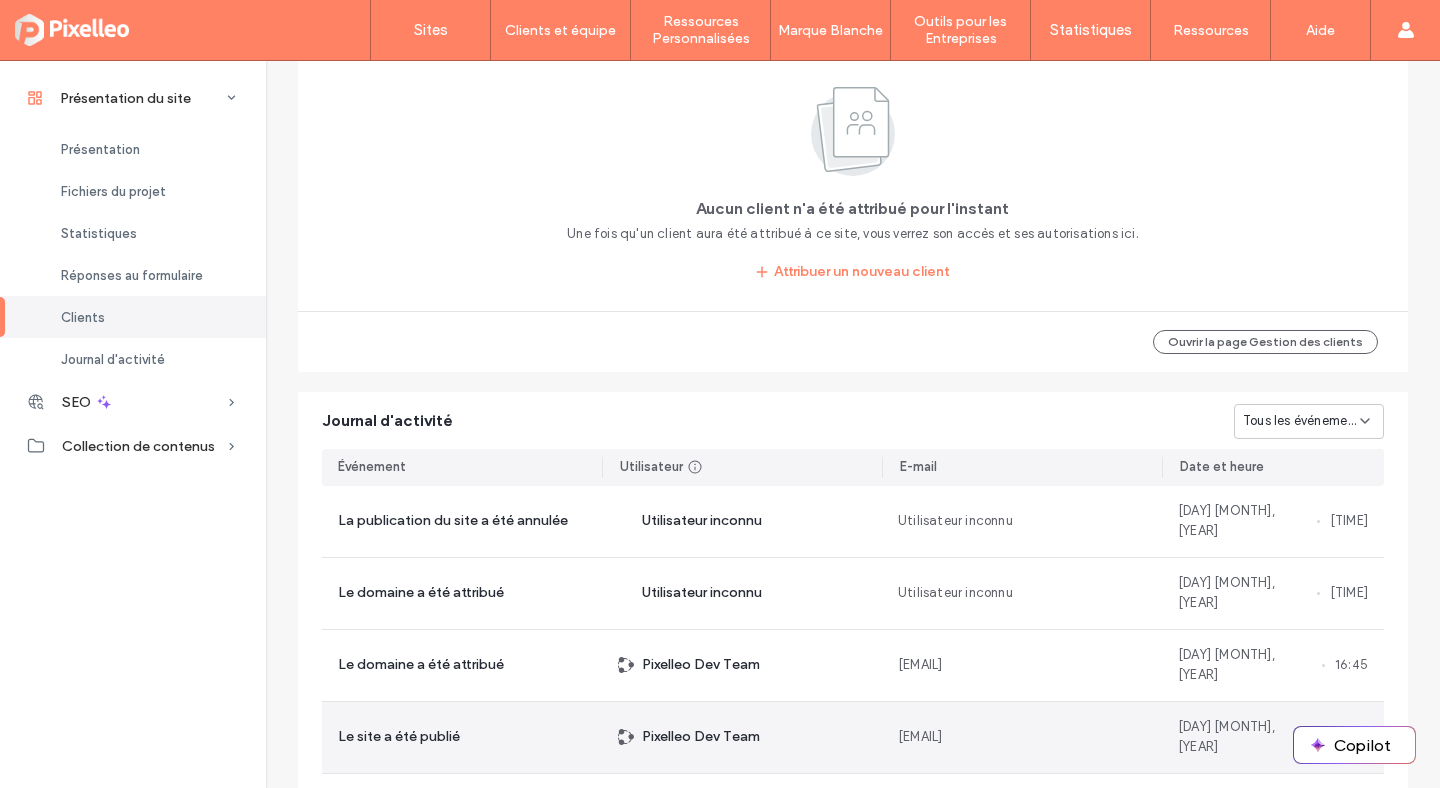 scroll, scrollTop: 1790, scrollLeft: 0, axis: vertical 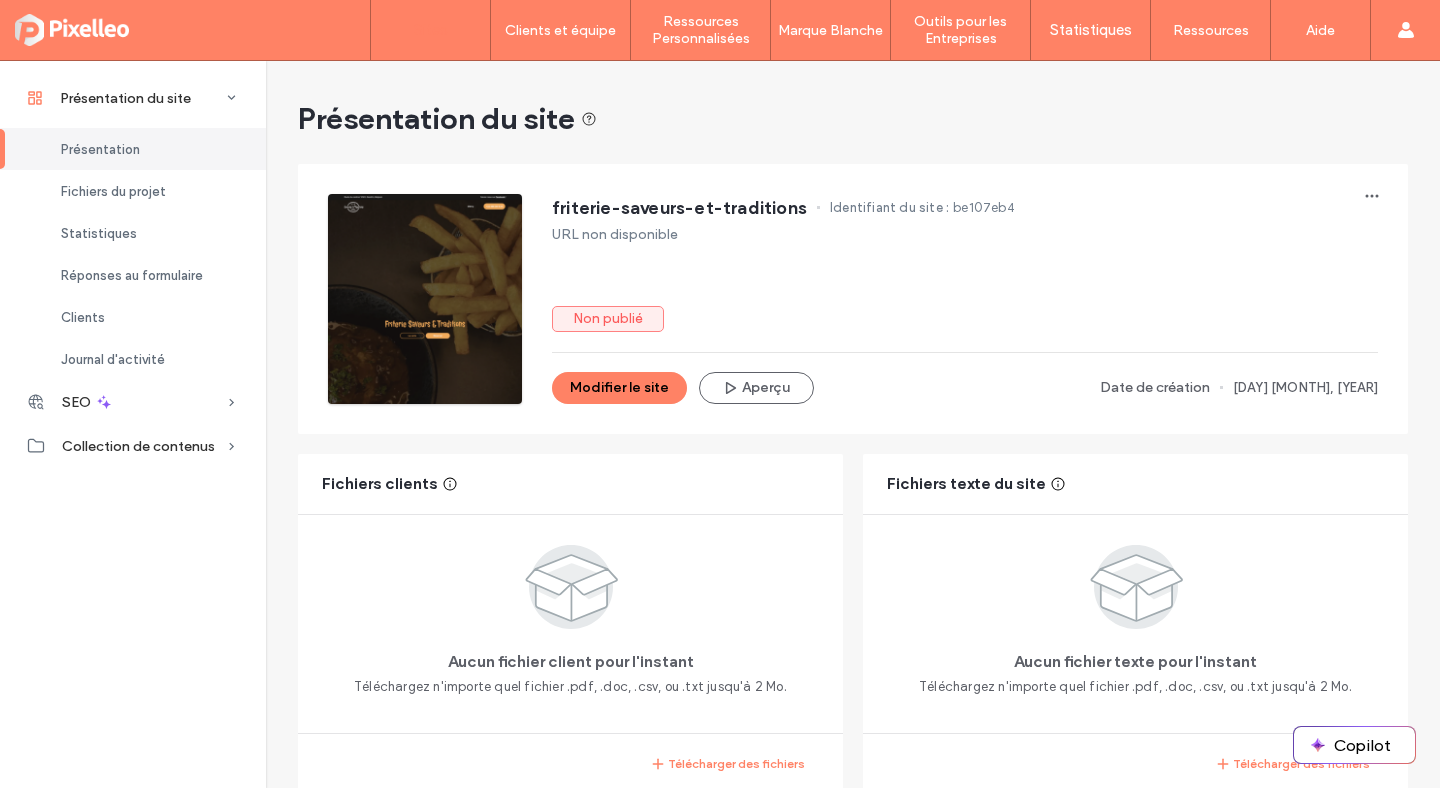 click on "Sites" at bounding box center [431, 30] 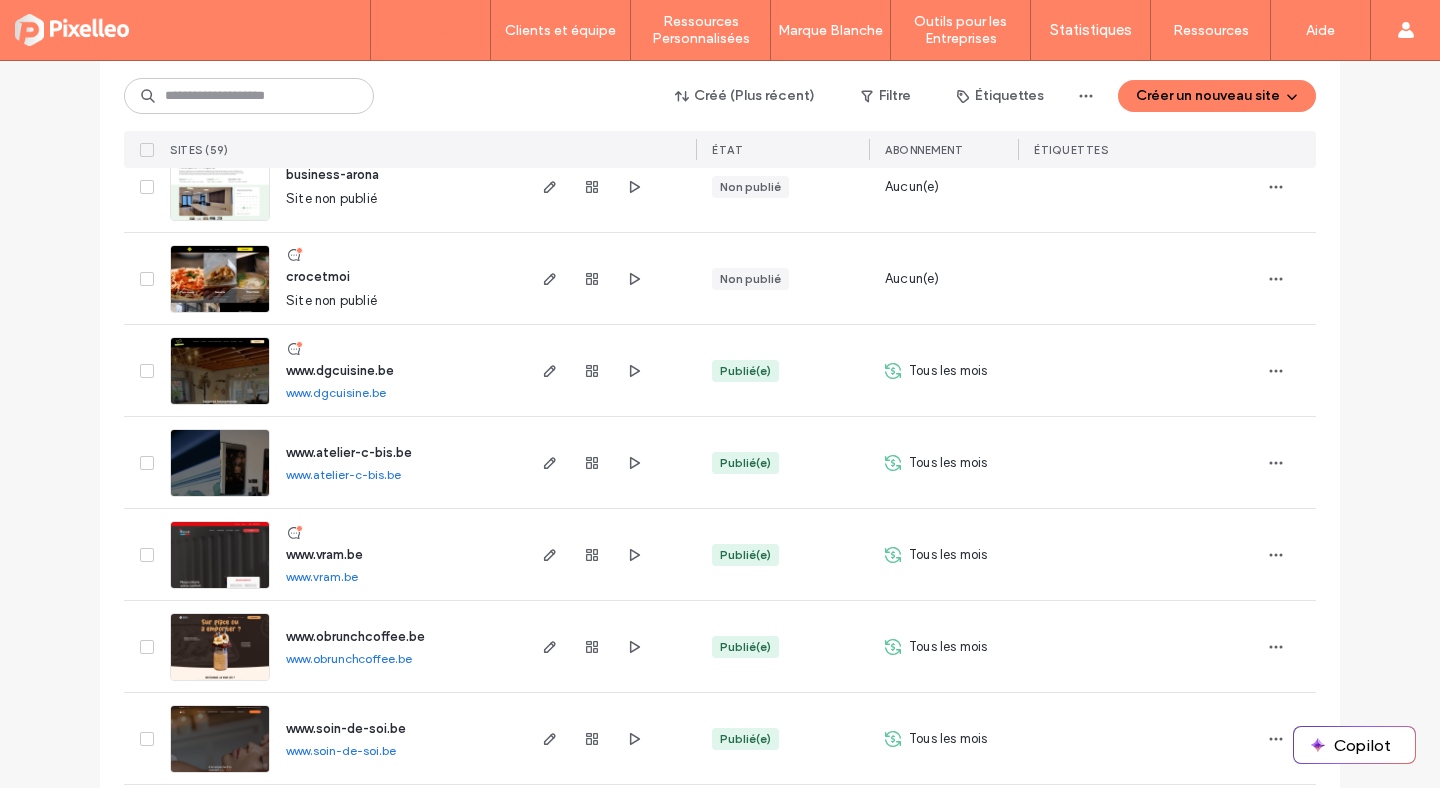 scroll, scrollTop: 3140, scrollLeft: 0, axis: vertical 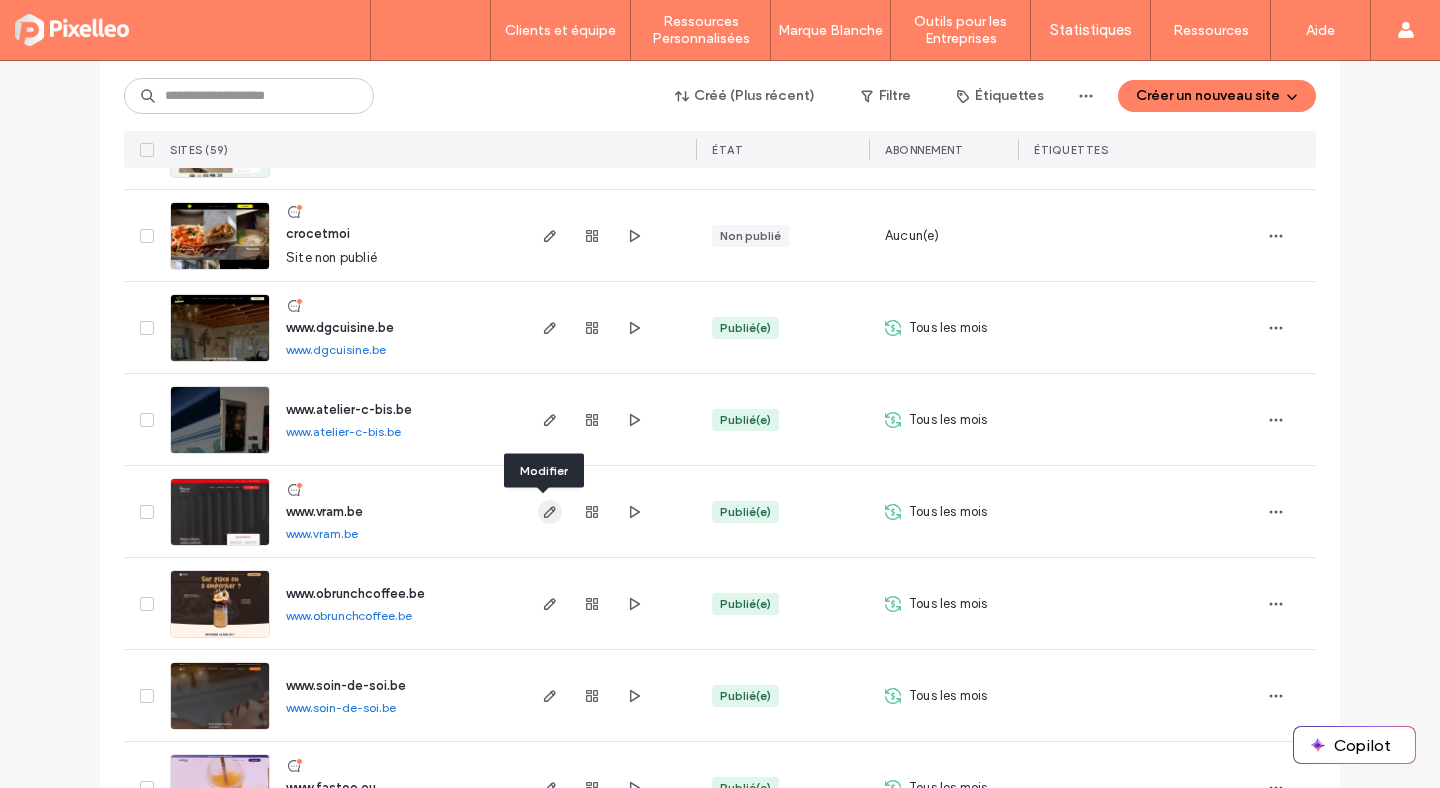 click 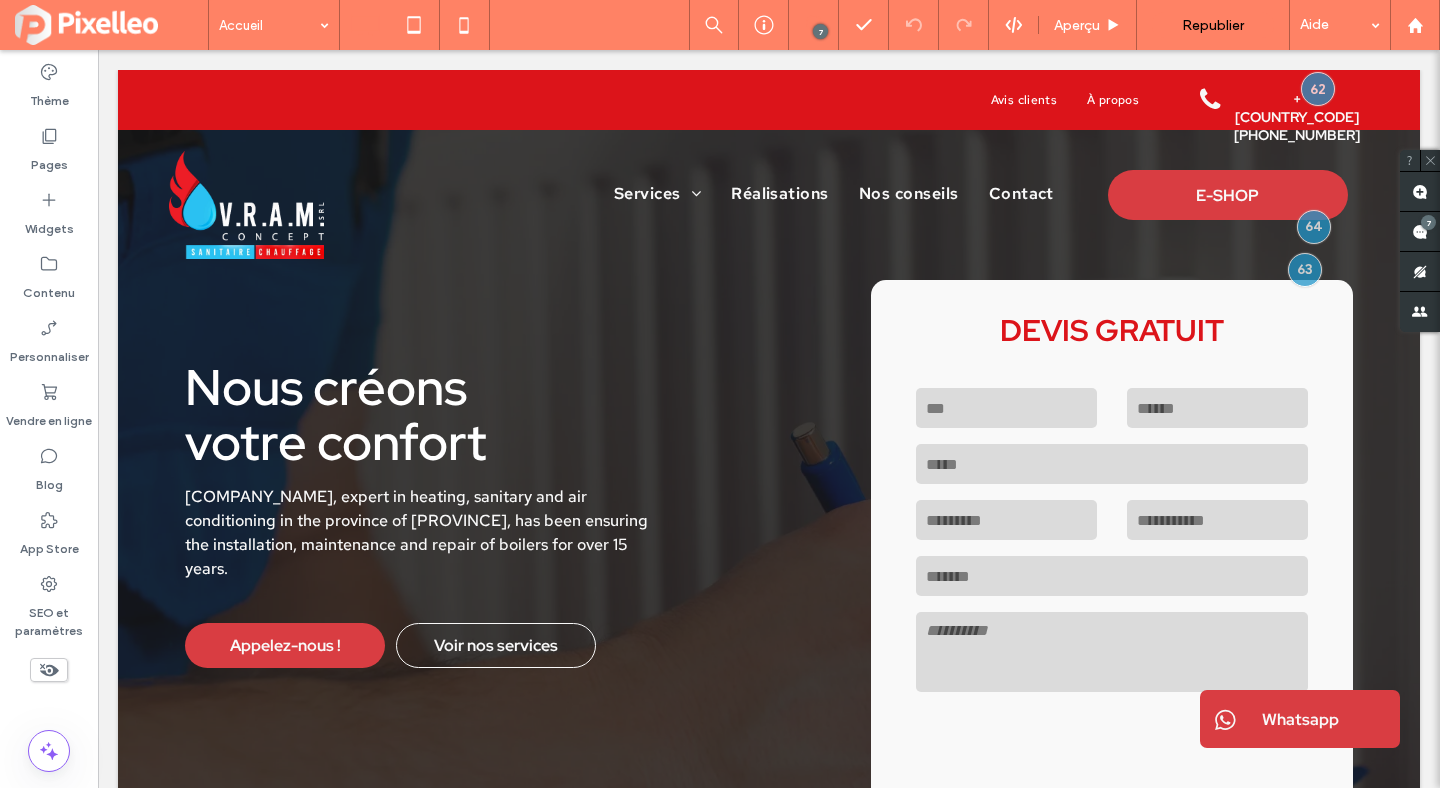 scroll, scrollTop: 0, scrollLeft: 0, axis: both 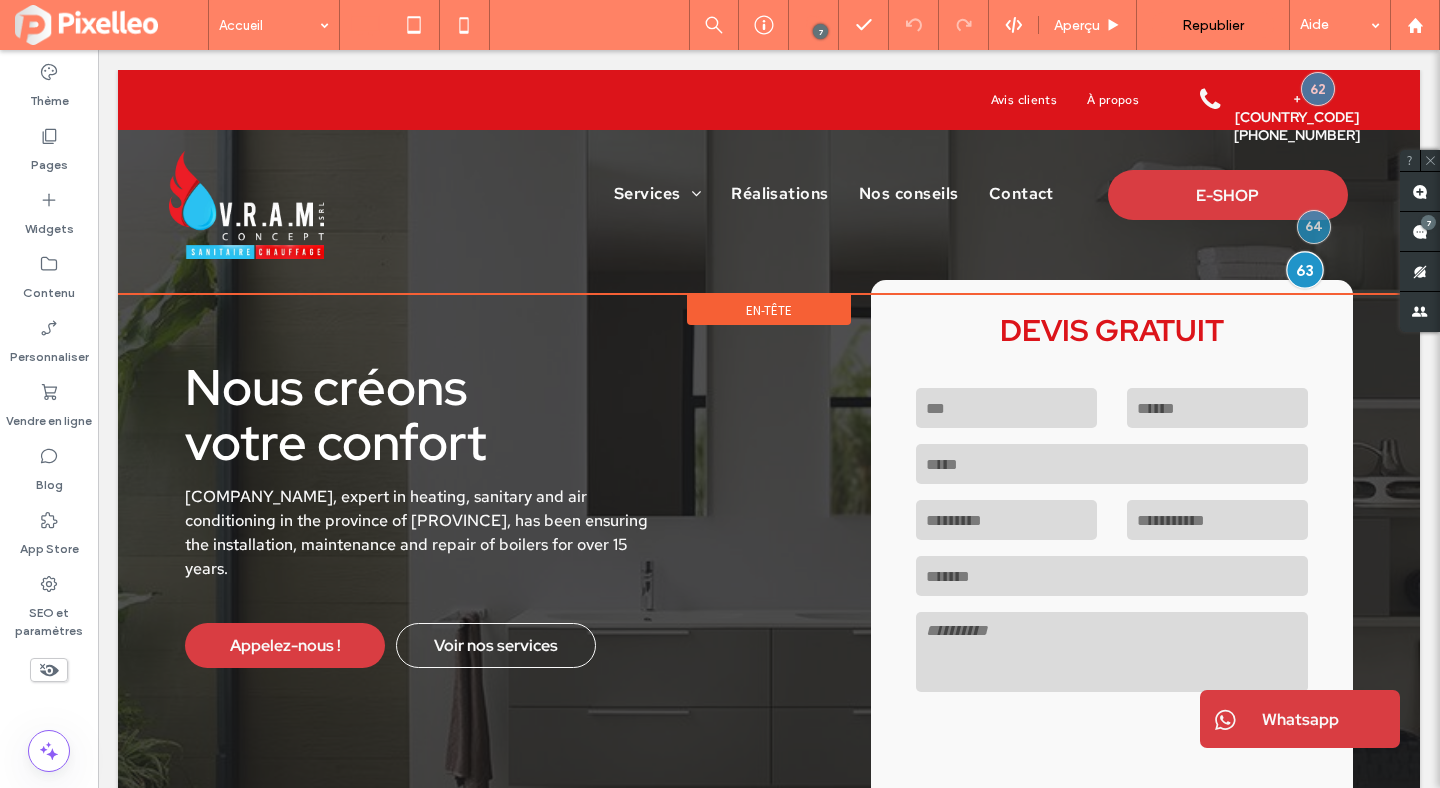 click at bounding box center [1304, 269] 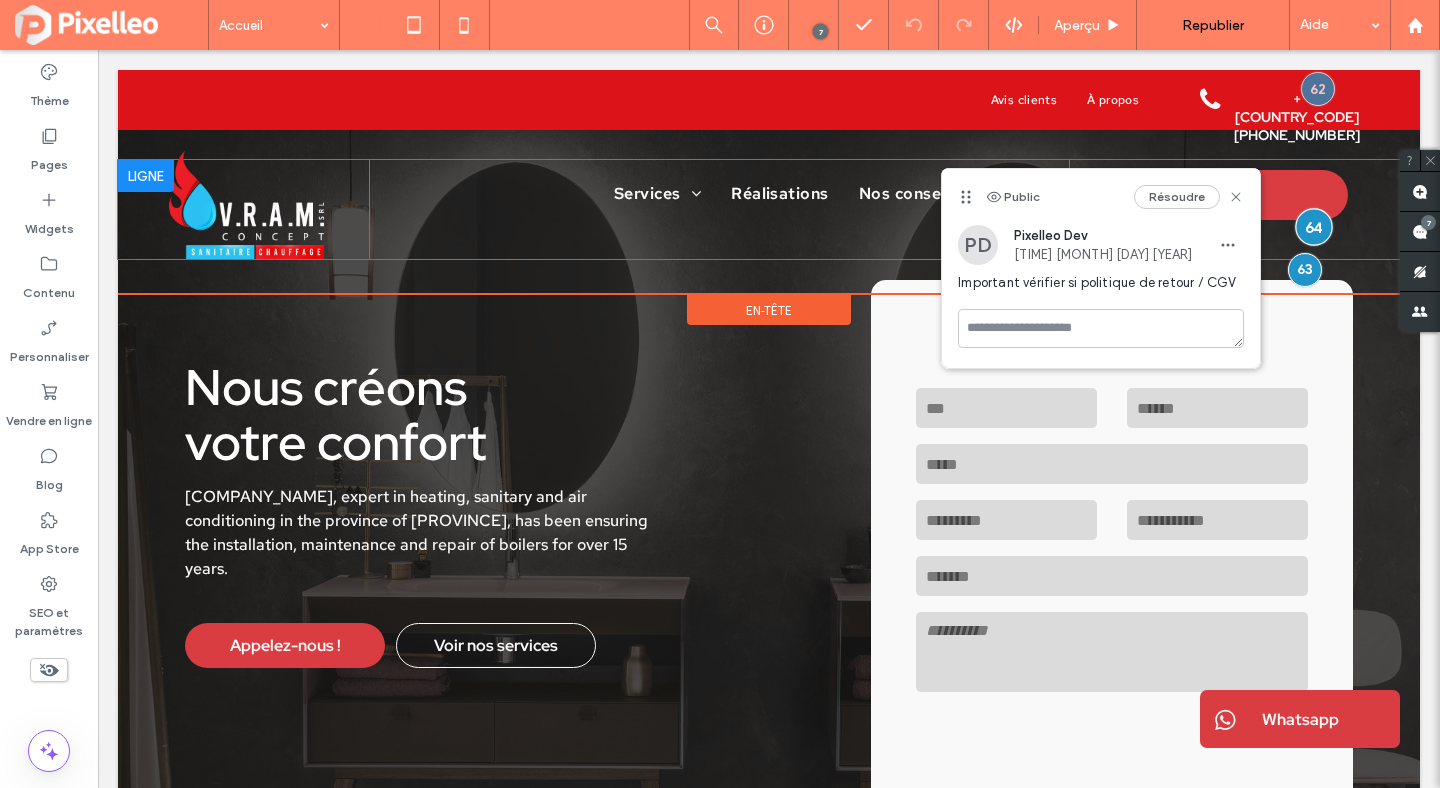 click at bounding box center (1313, 226) 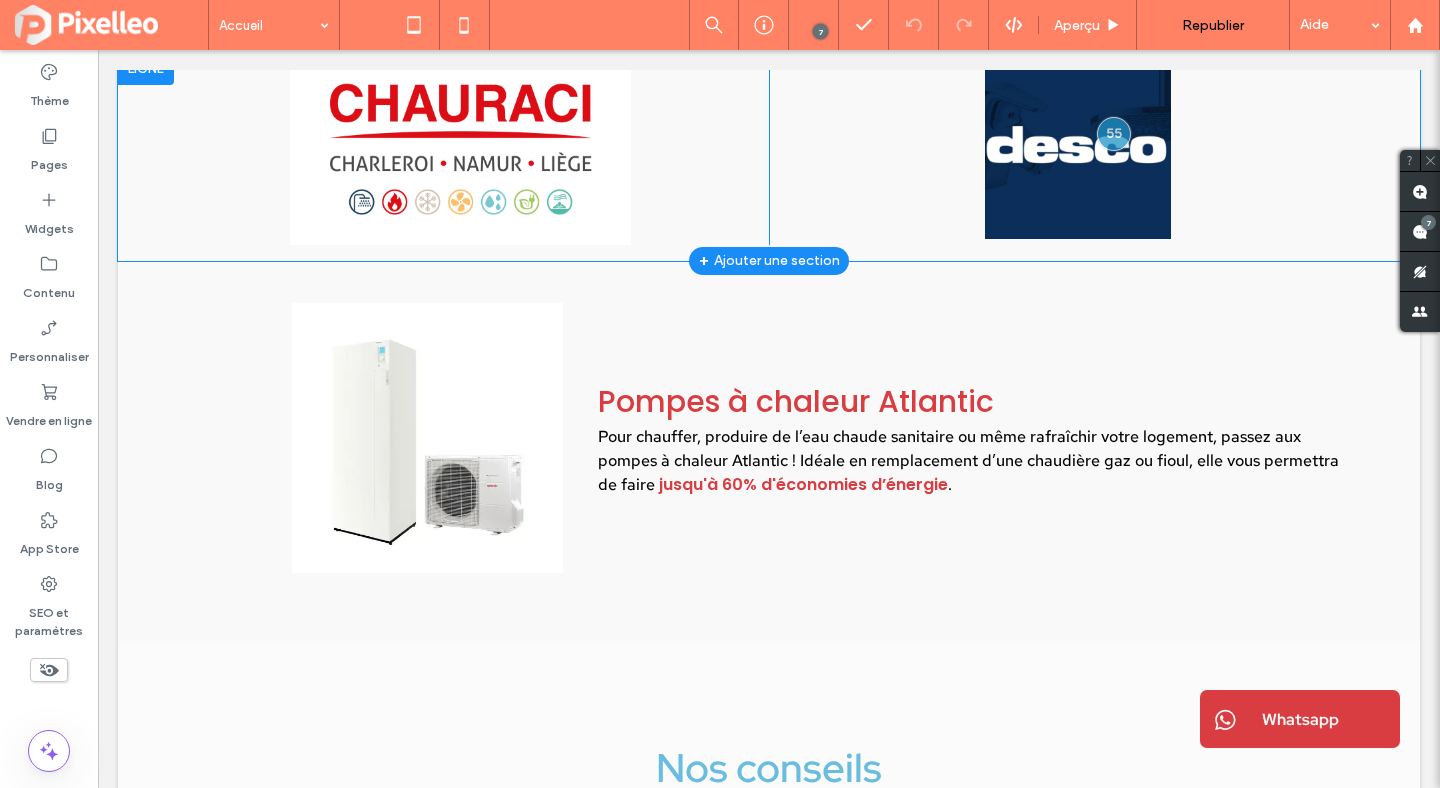 scroll, scrollTop: 3148, scrollLeft: 0, axis: vertical 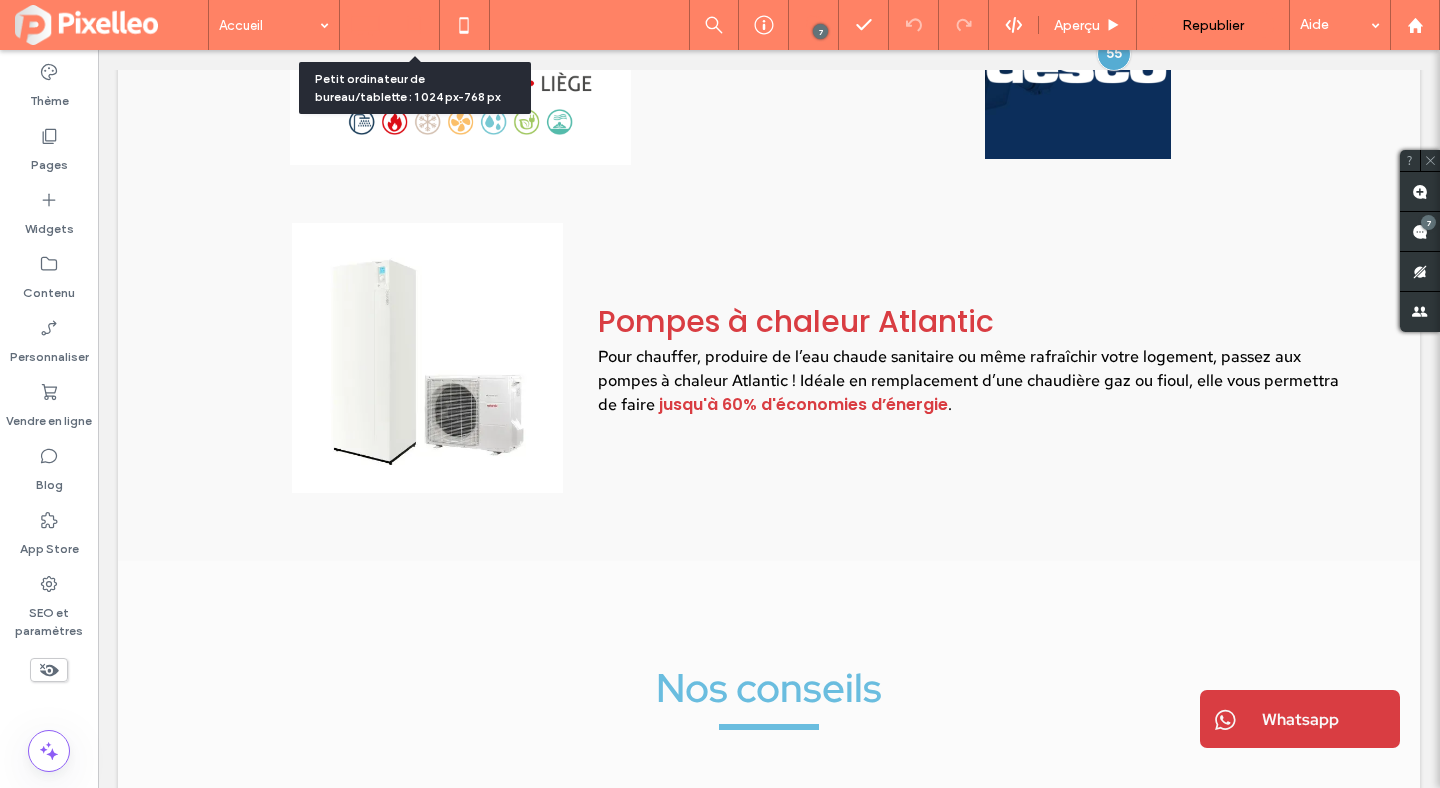 click 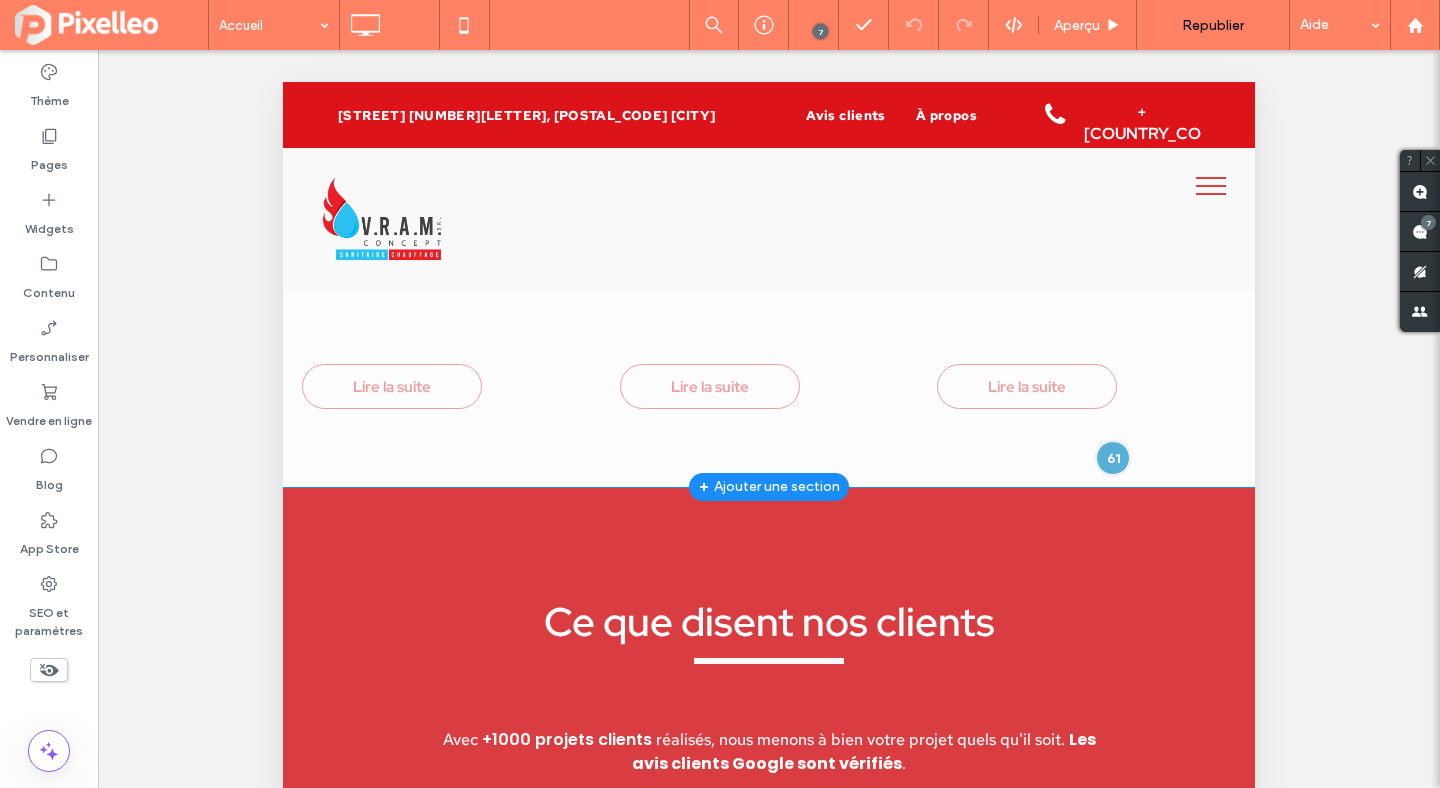 scroll, scrollTop: 4265, scrollLeft: 0, axis: vertical 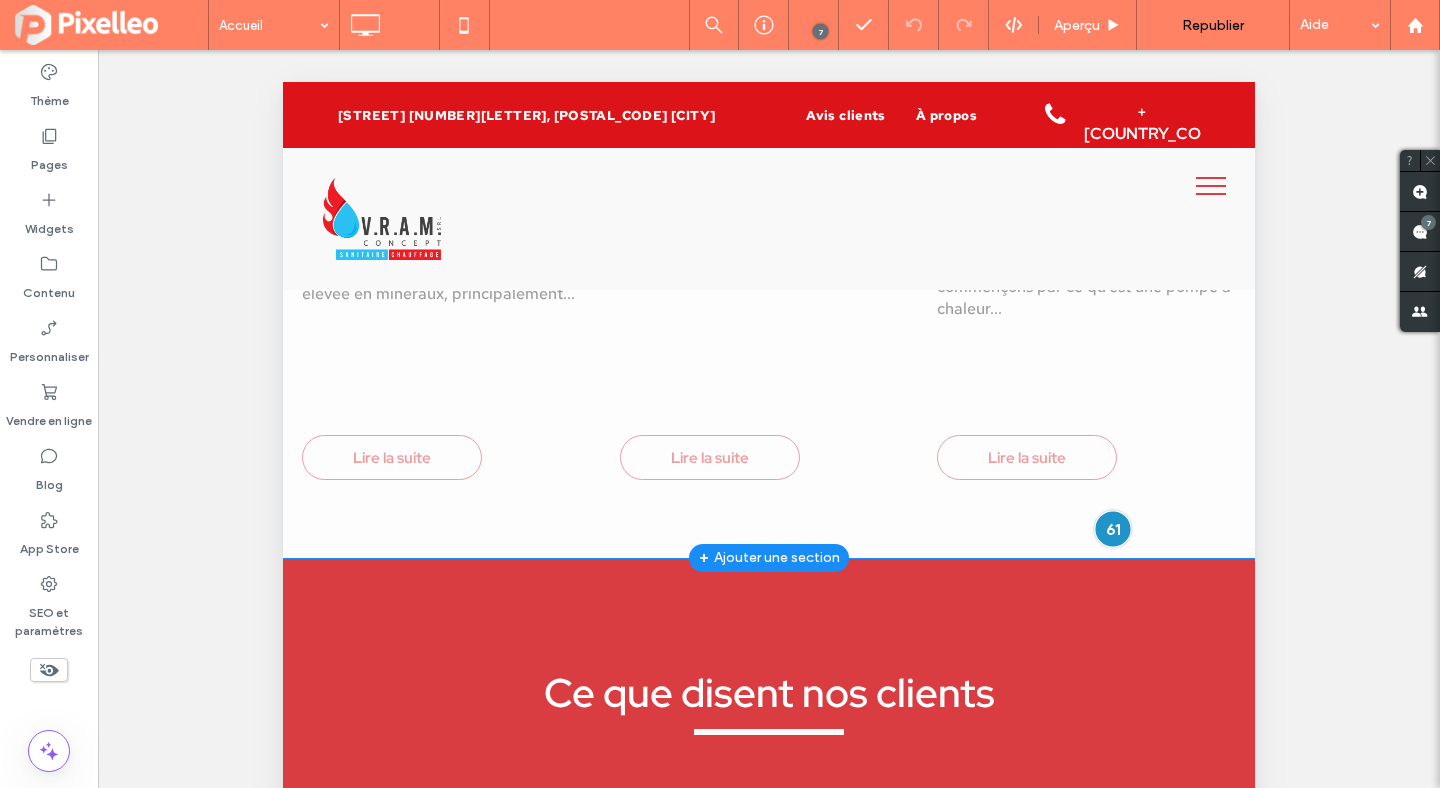 click at bounding box center (1113, 529) 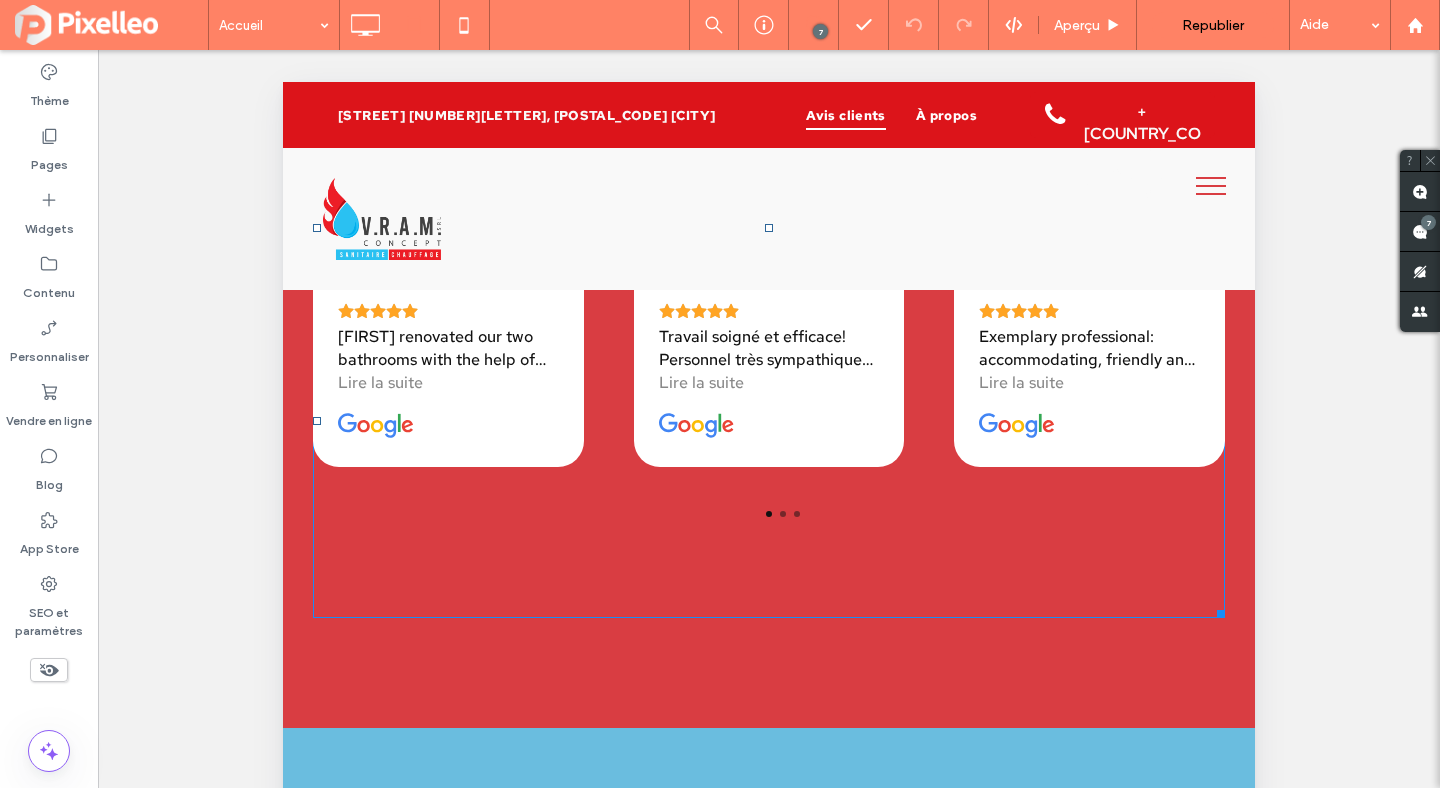 scroll, scrollTop: 4963, scrollLeft: 0, axis: vertical 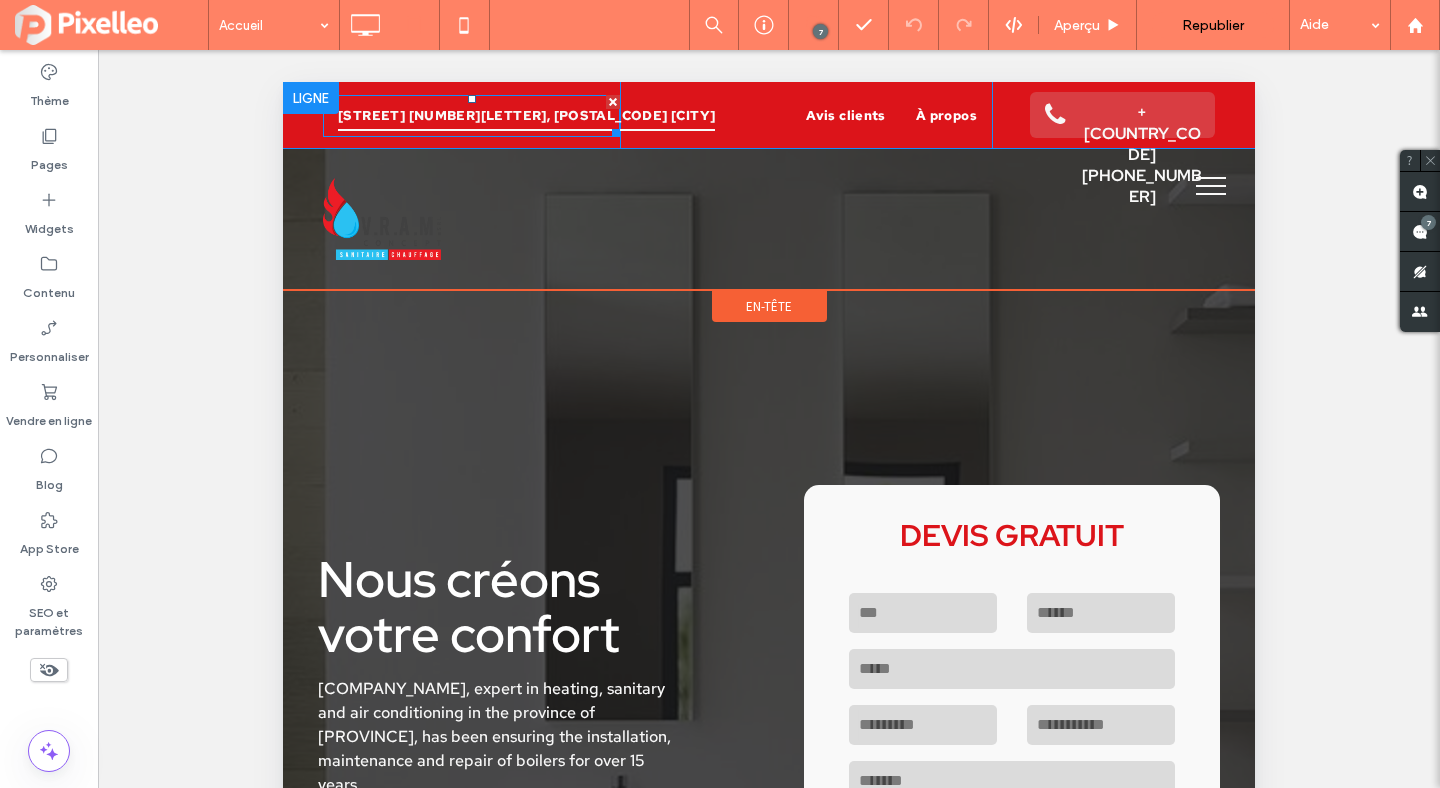 click on "Rue du biez du moulin 47B, 4102 Seraing" at bounding box center [526, 116] 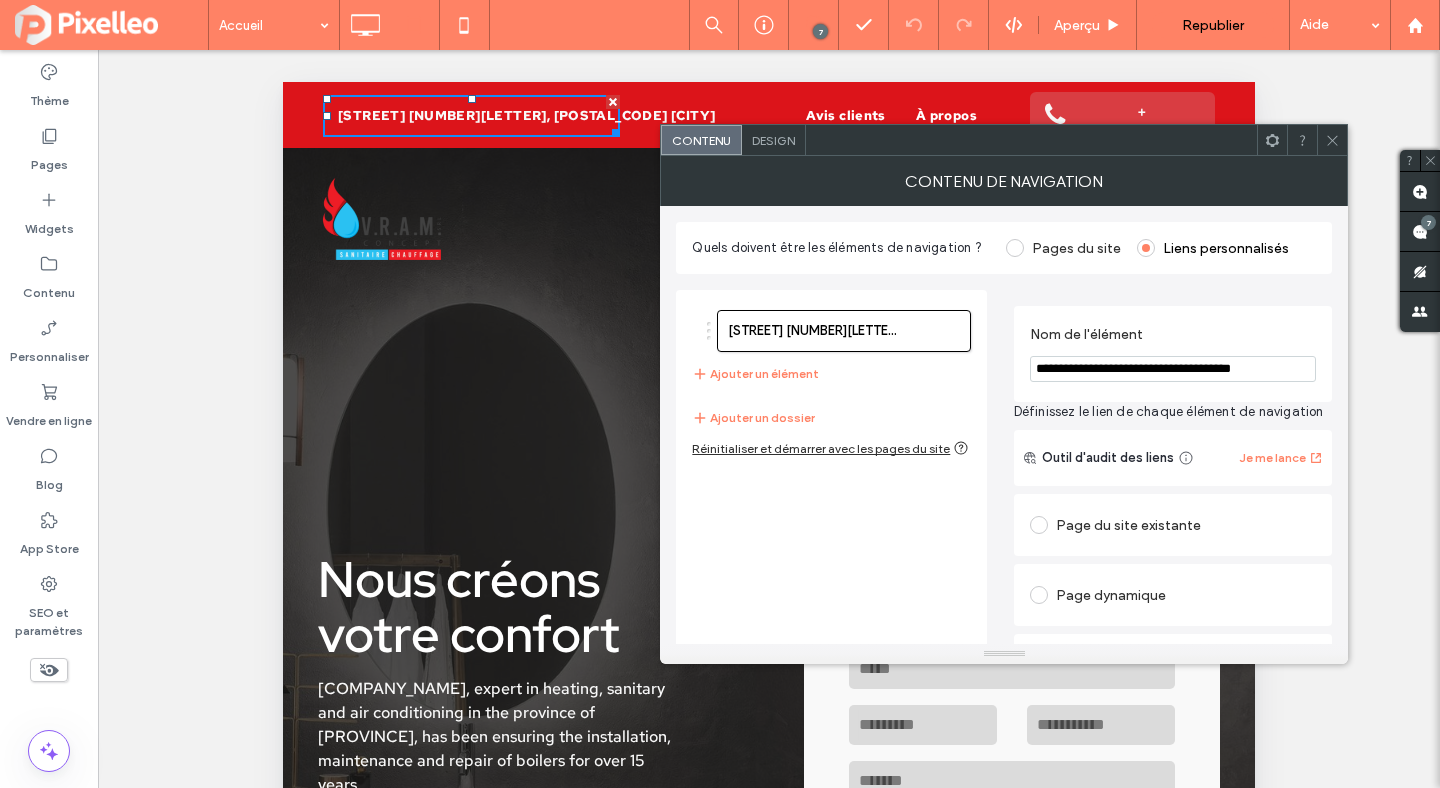click on "**********" at bounding box center [1173, 369] 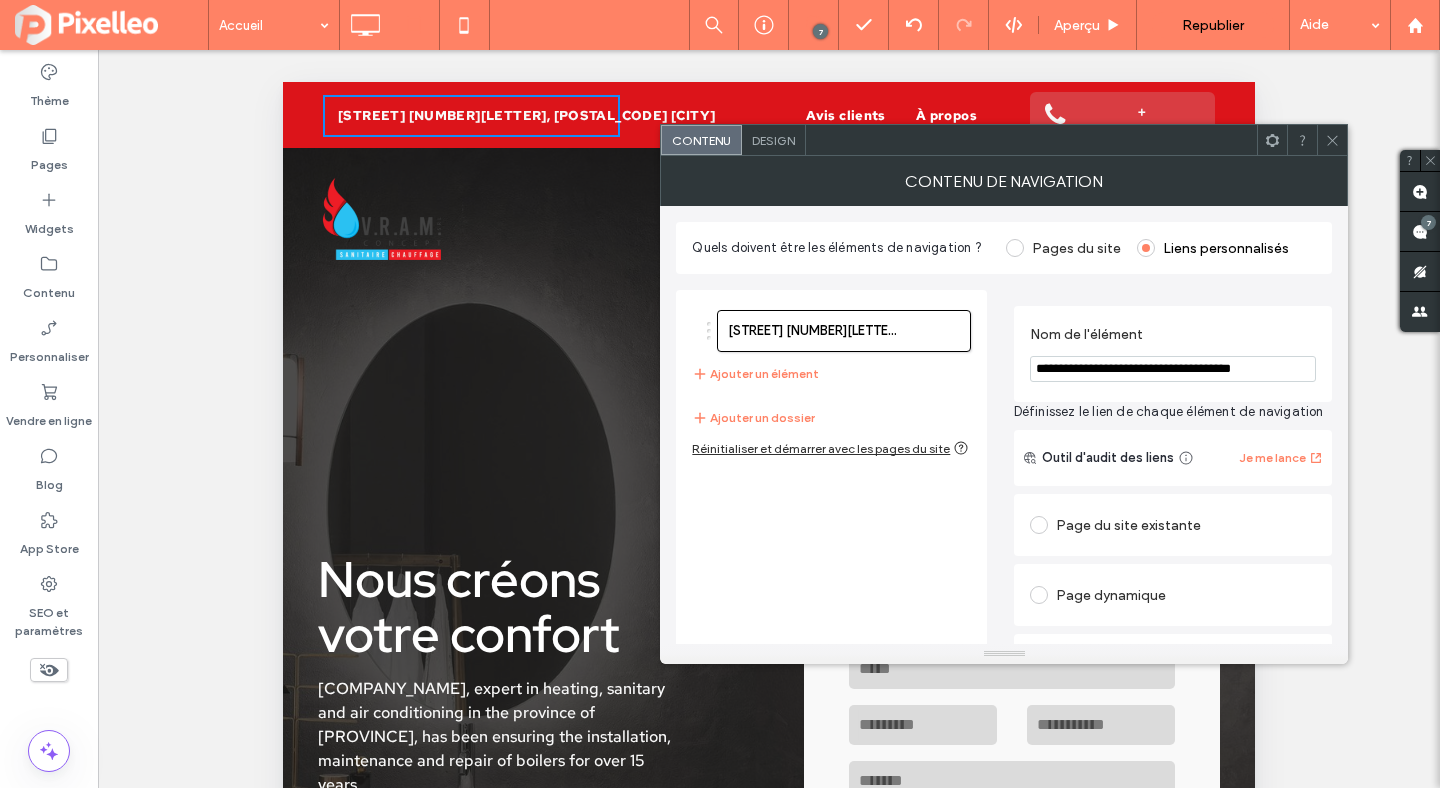 click on "**********" at bounding box center [1173, 369] 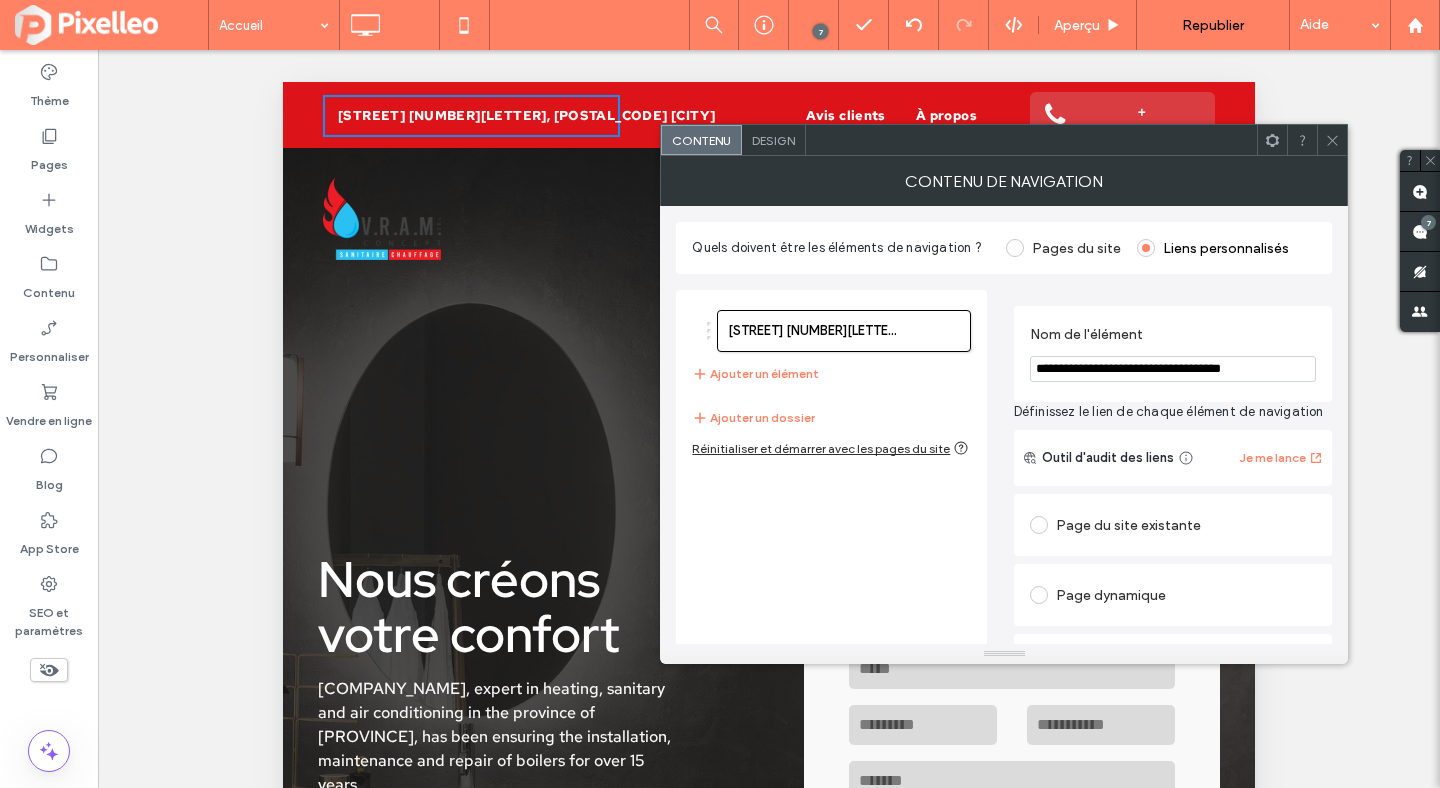 type on "**********" 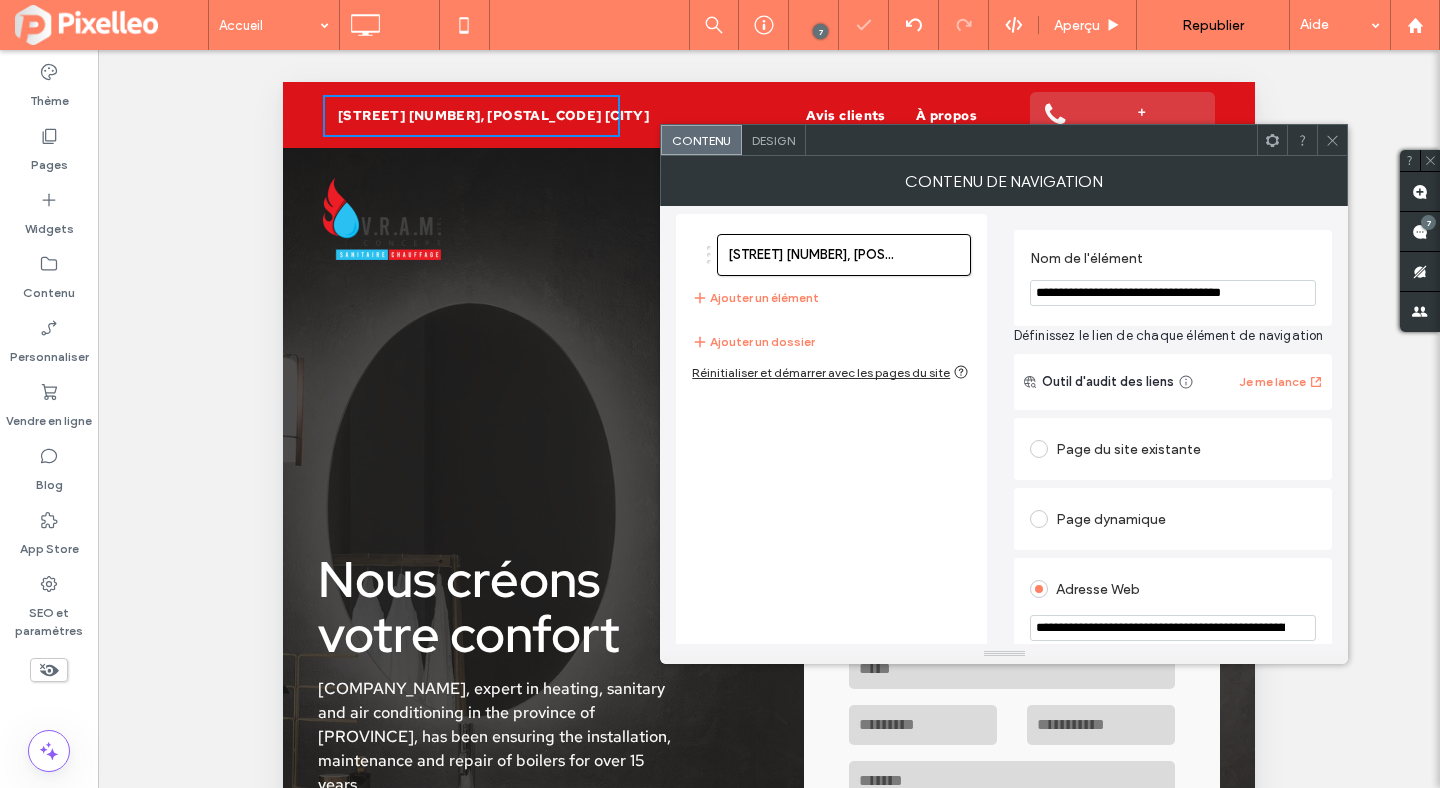 scroll, scrollTop: 180, scrollLeft: 0, axis: vertical 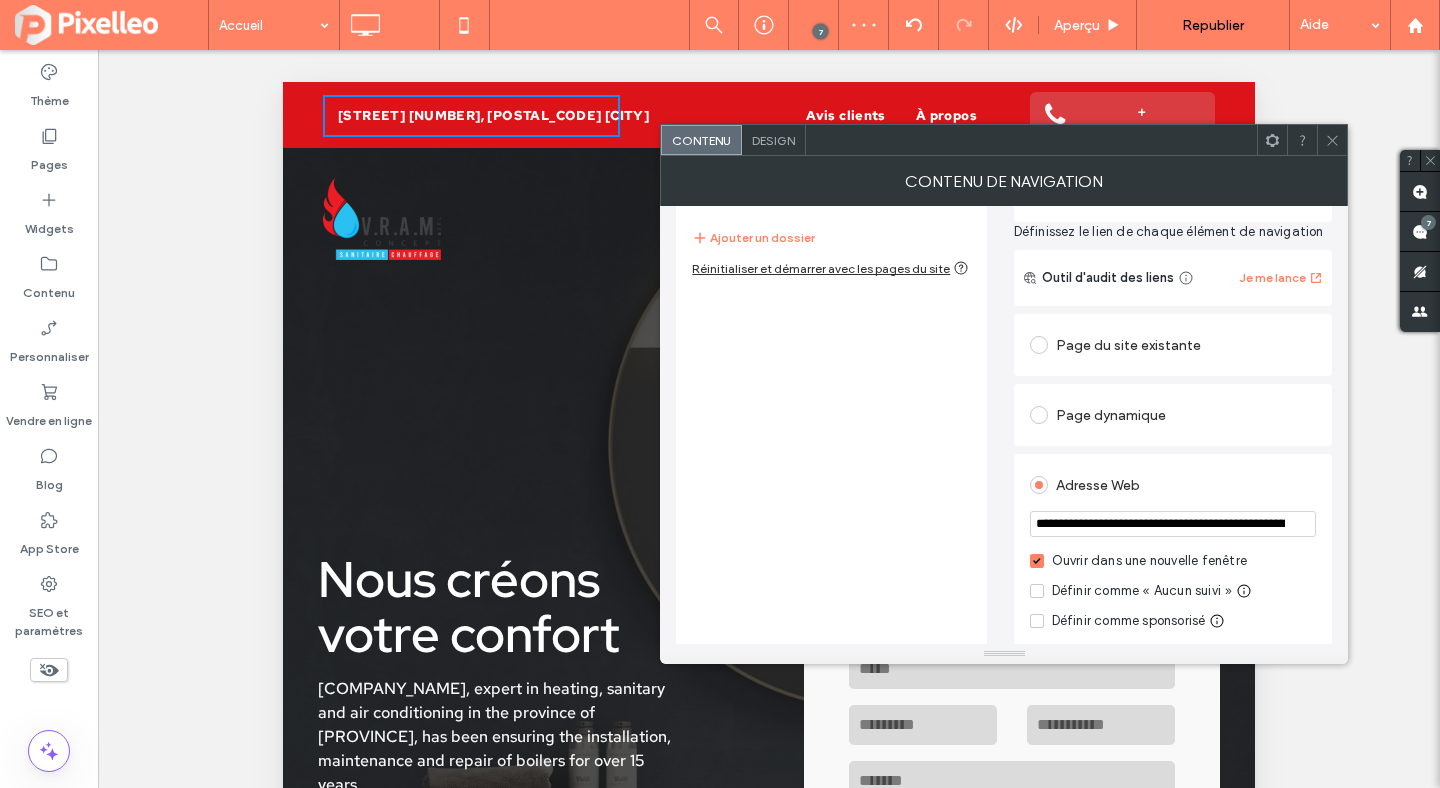 click 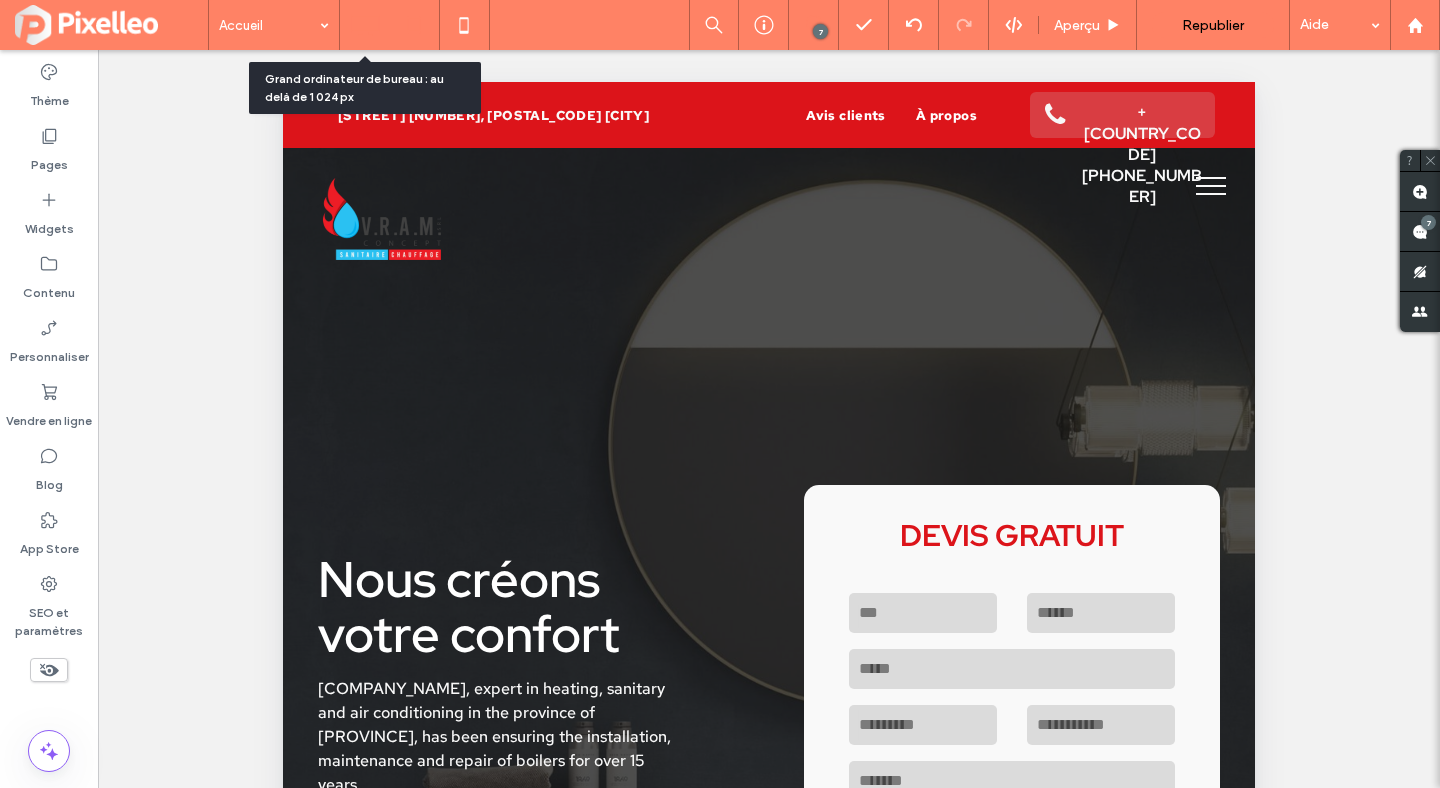 click 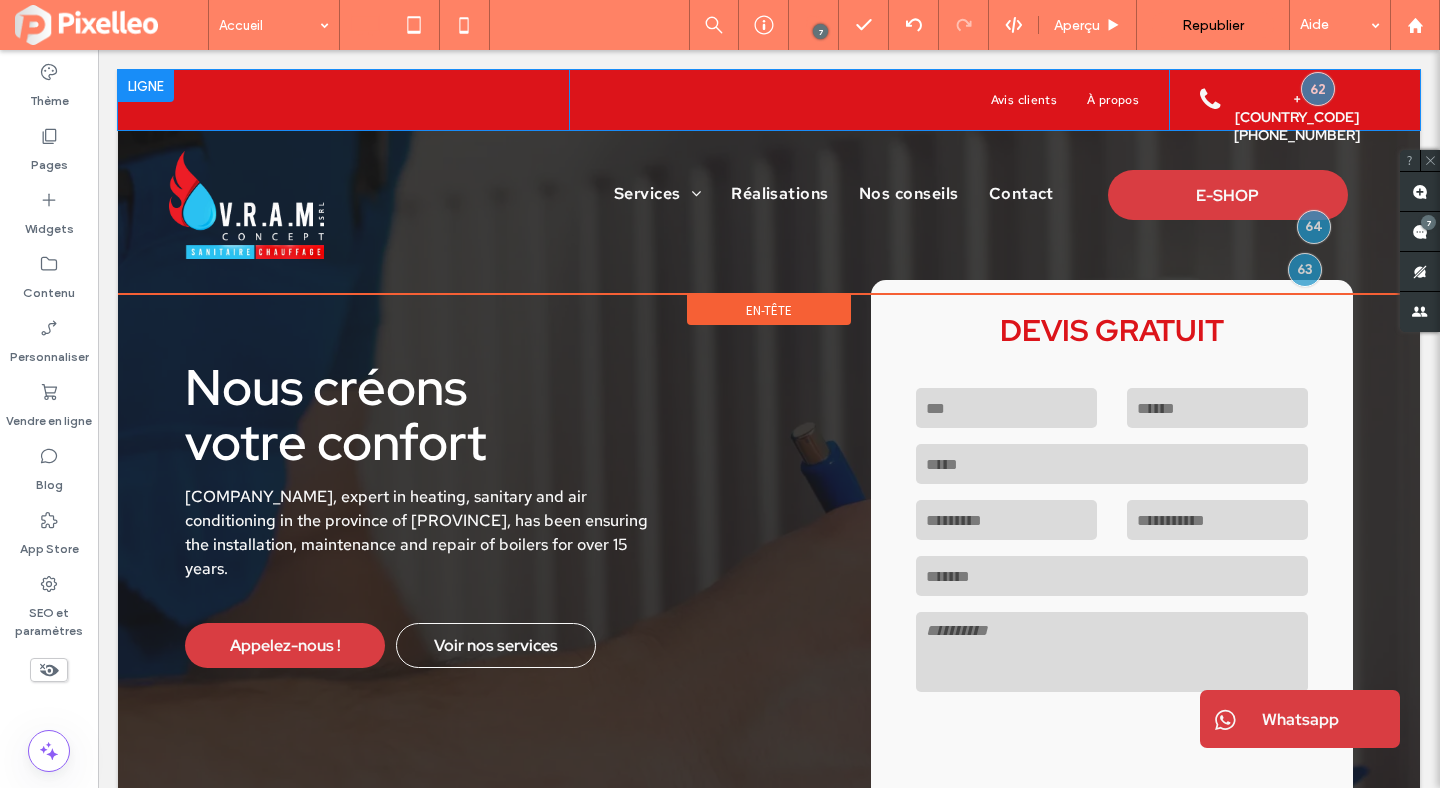 click on "Rue Jean-Louis Adam 12, 4400 Flémalle
Click To Paste" at bounding box center [369, 100] 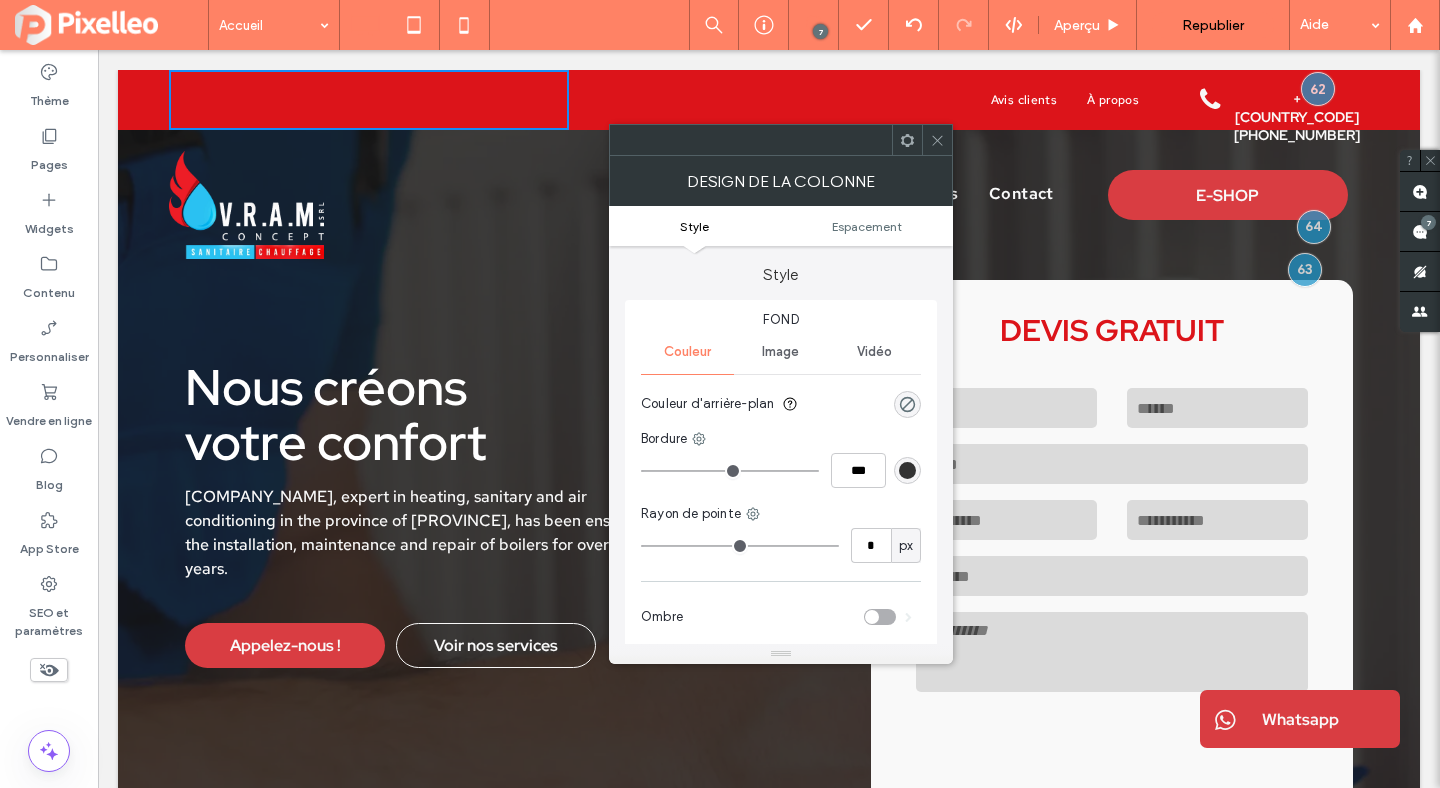 click 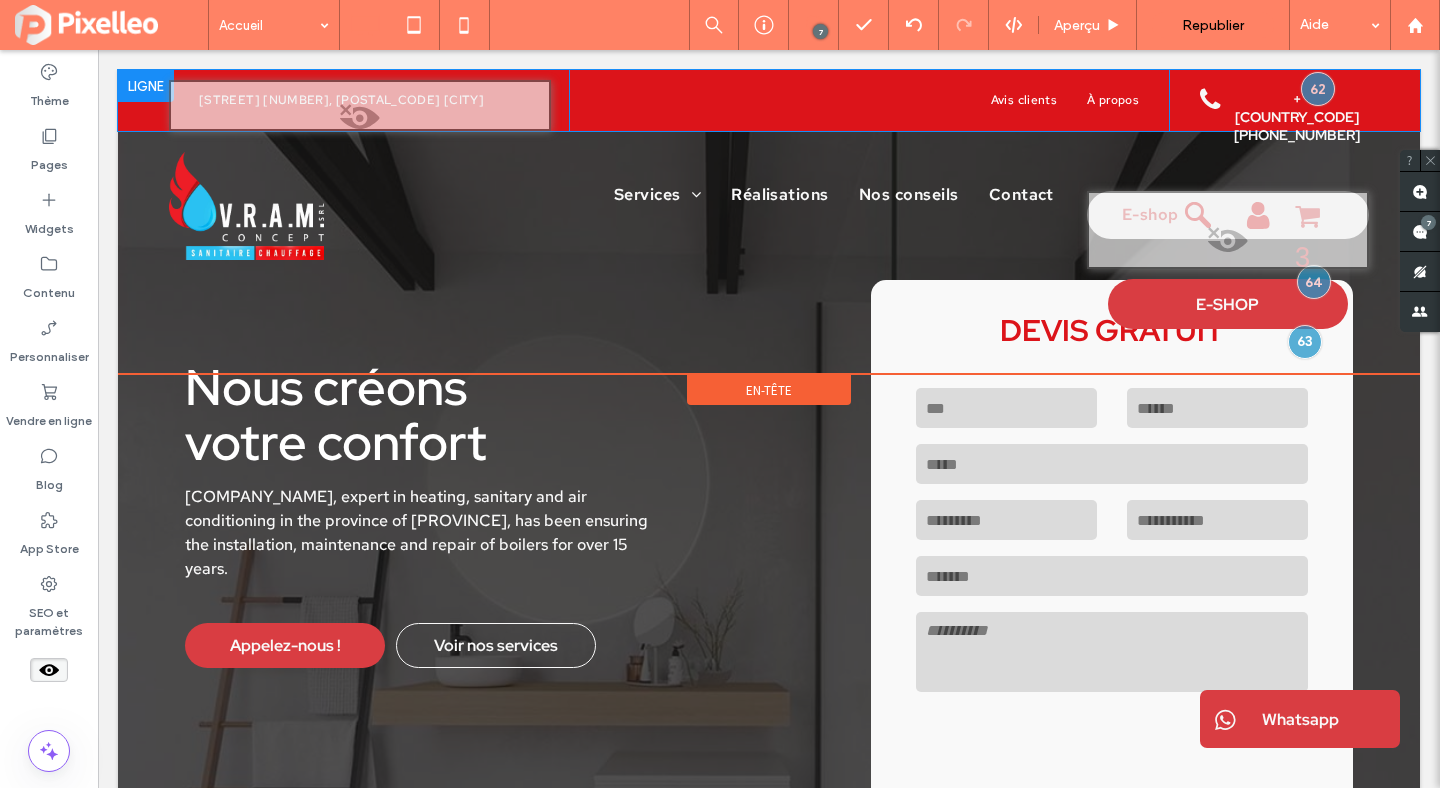 click at bounding box center [360, 123] 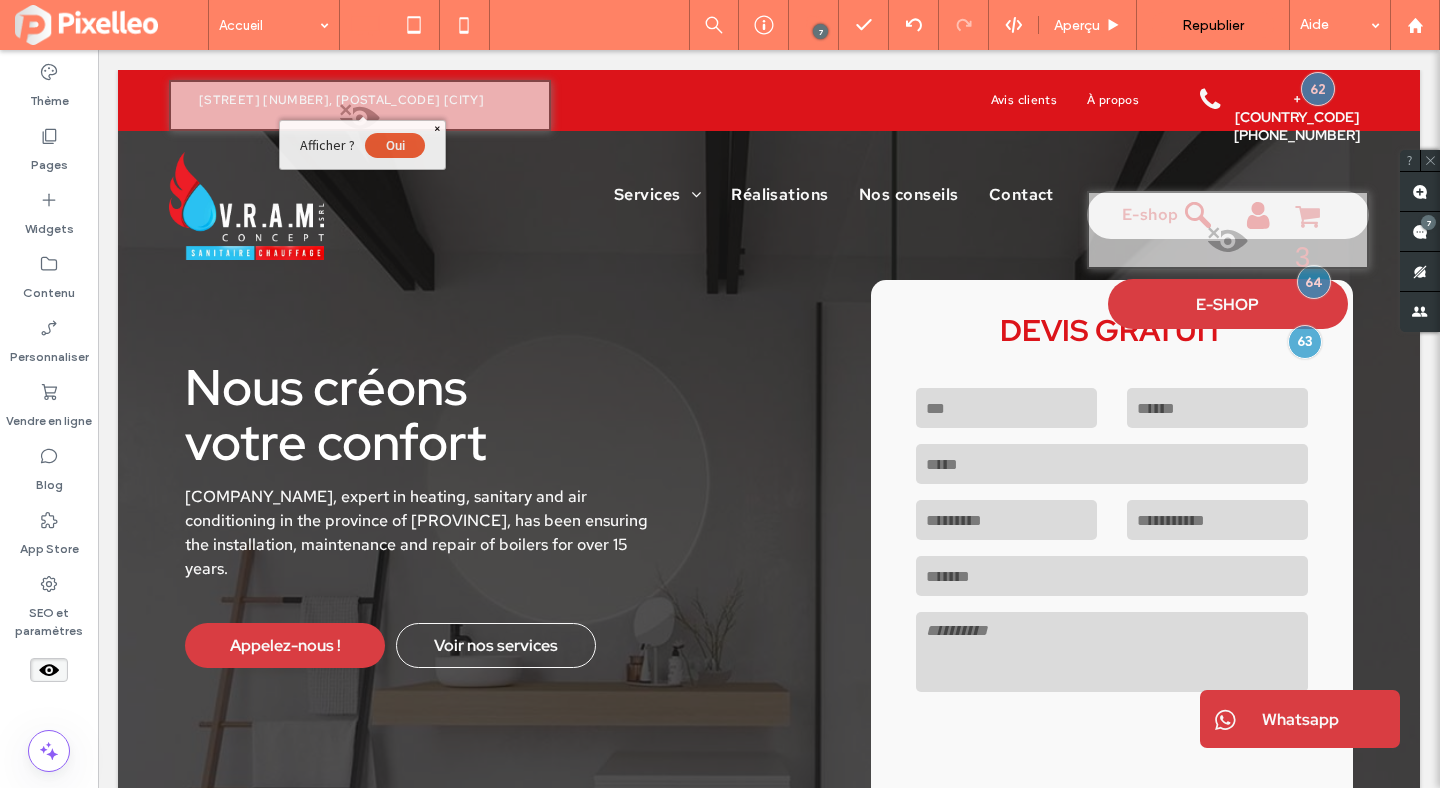 click on "Oui" at bounding box center [395, 145] 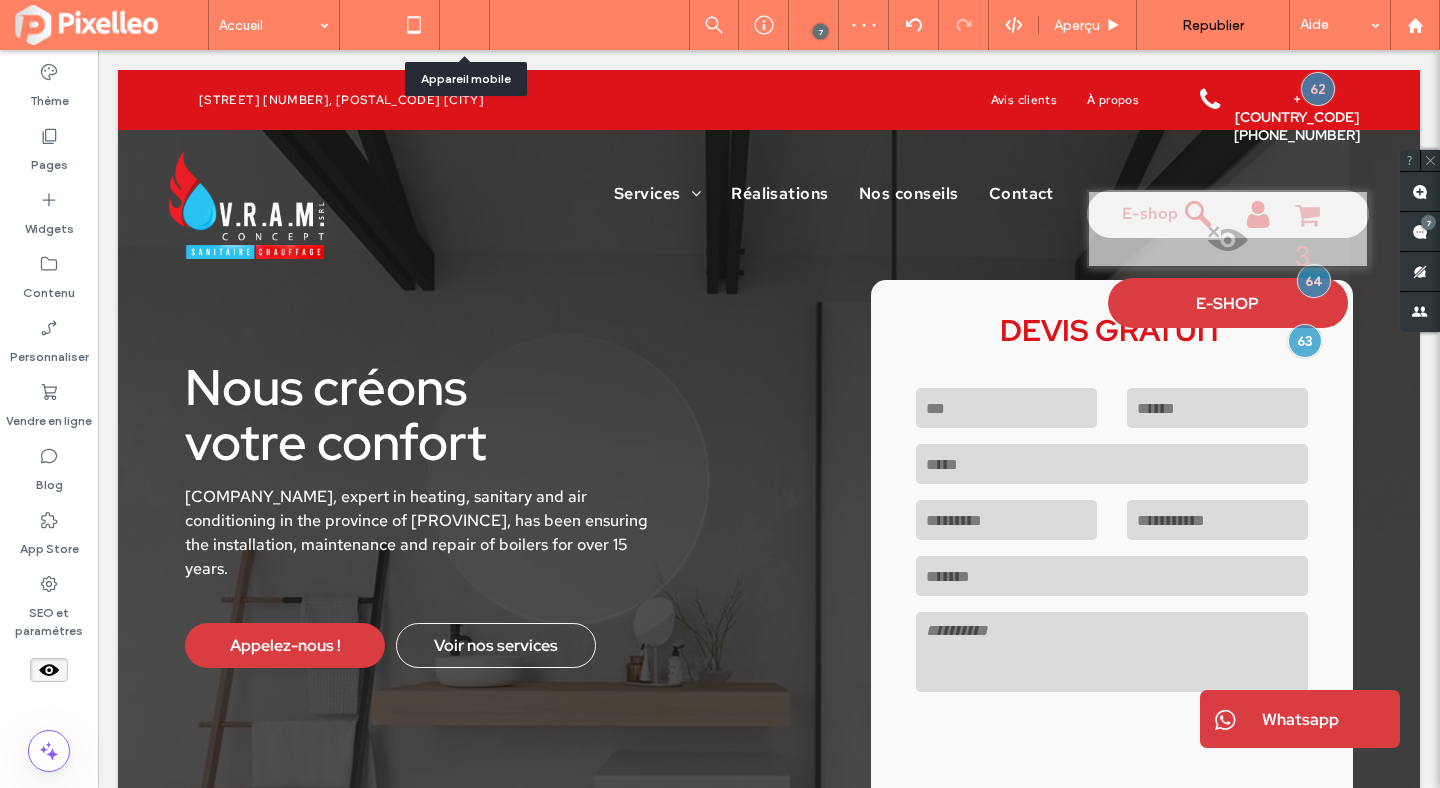 click 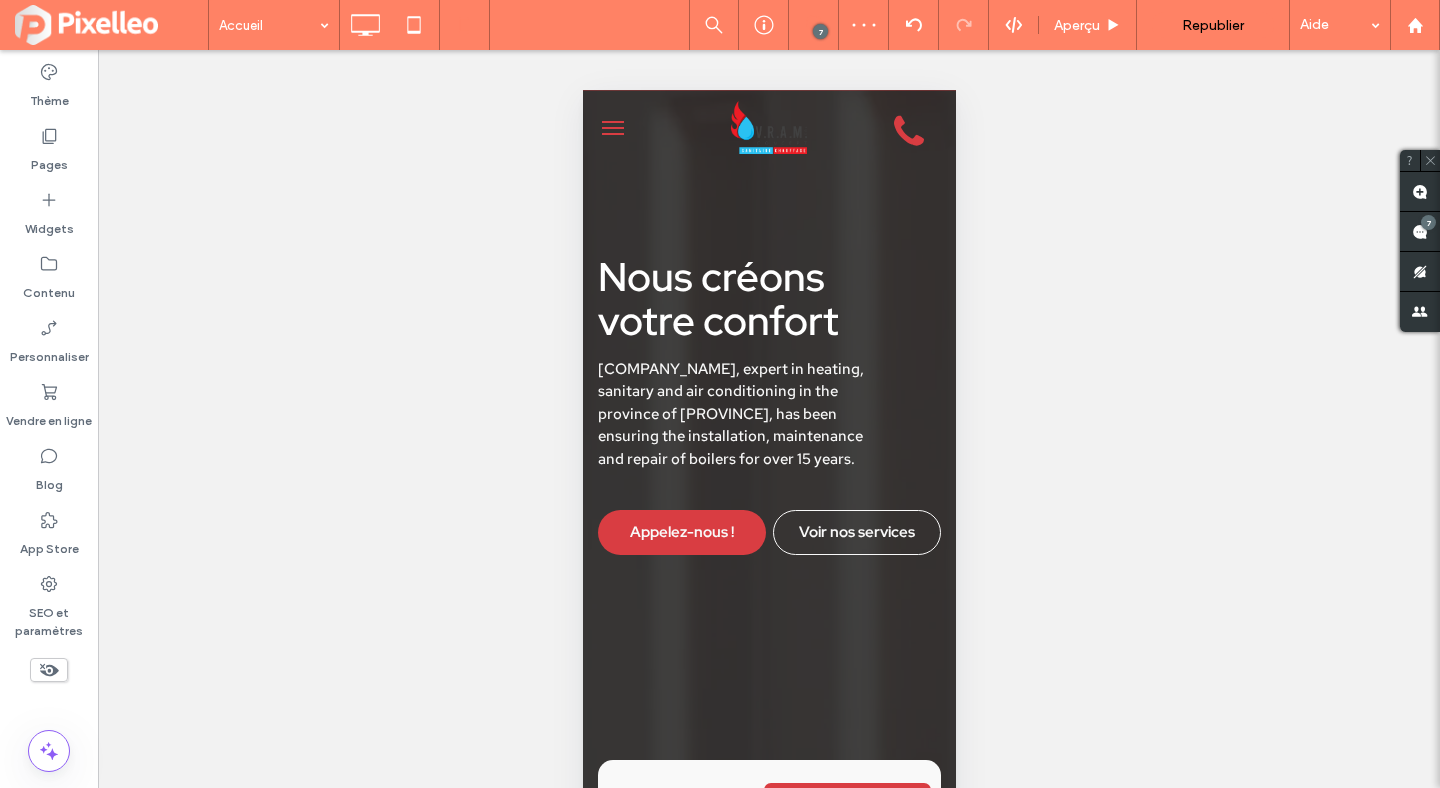 scroll, scrollTop: 0, scrollLeft: 0, axis: both 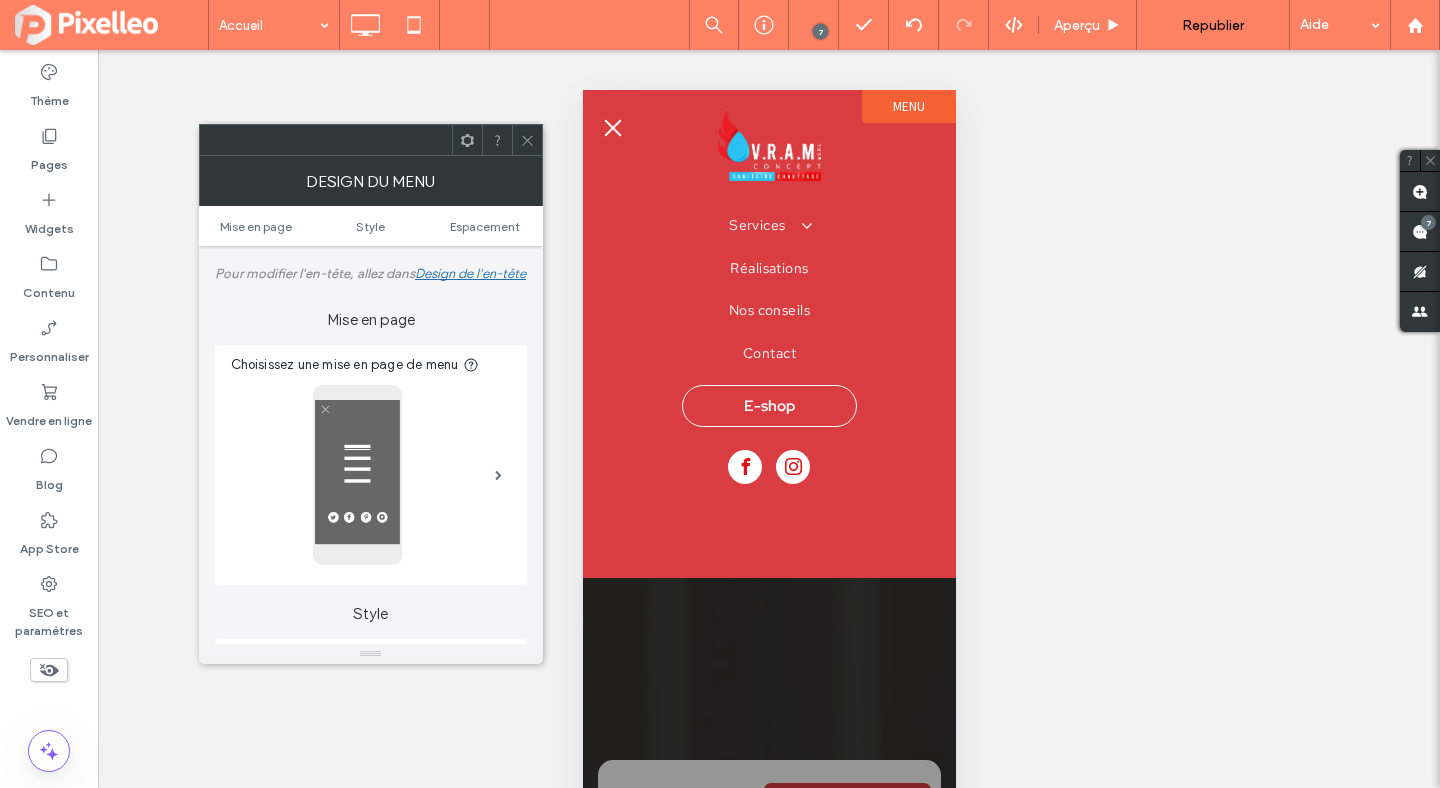 click 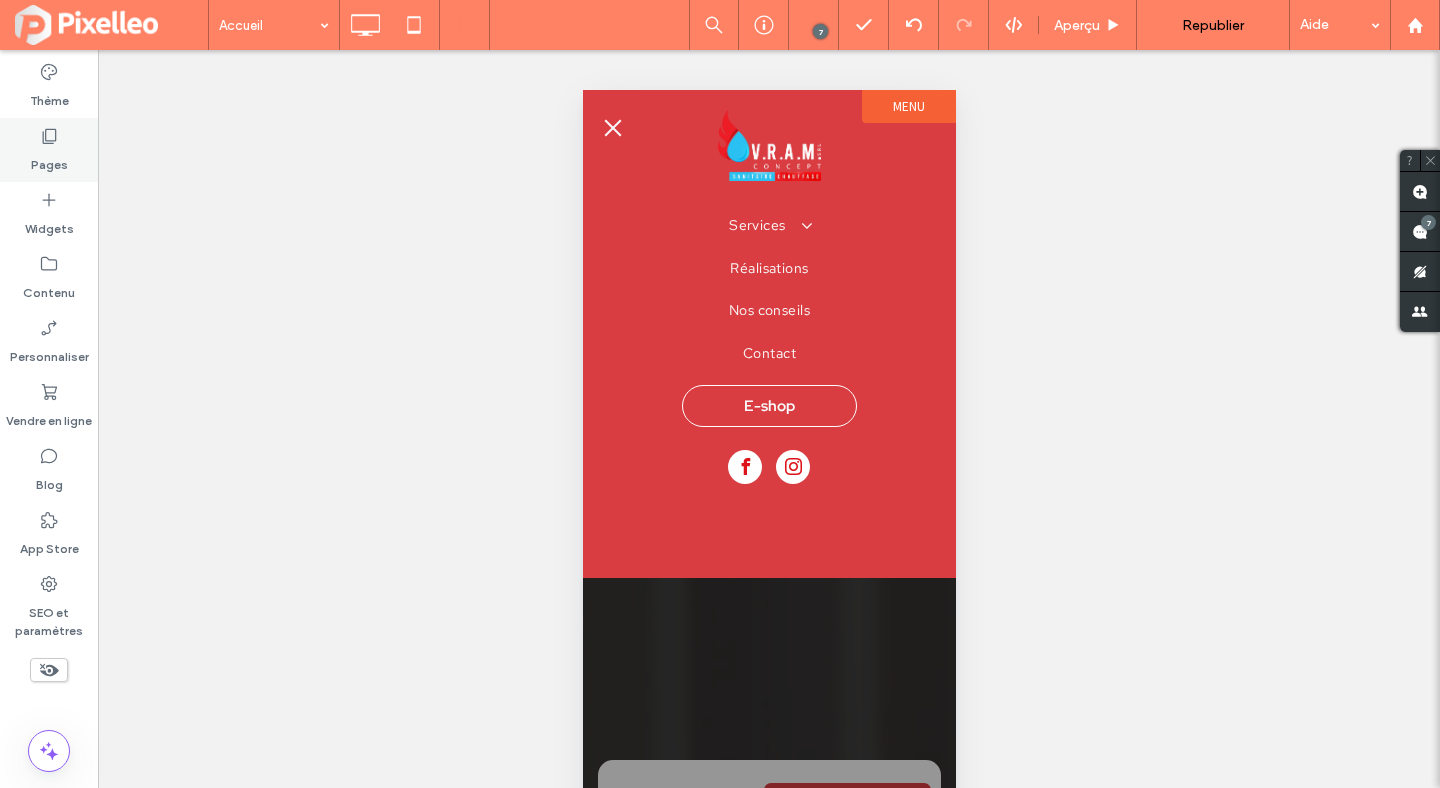 click on "Pages" at bounding box center (49, 150) 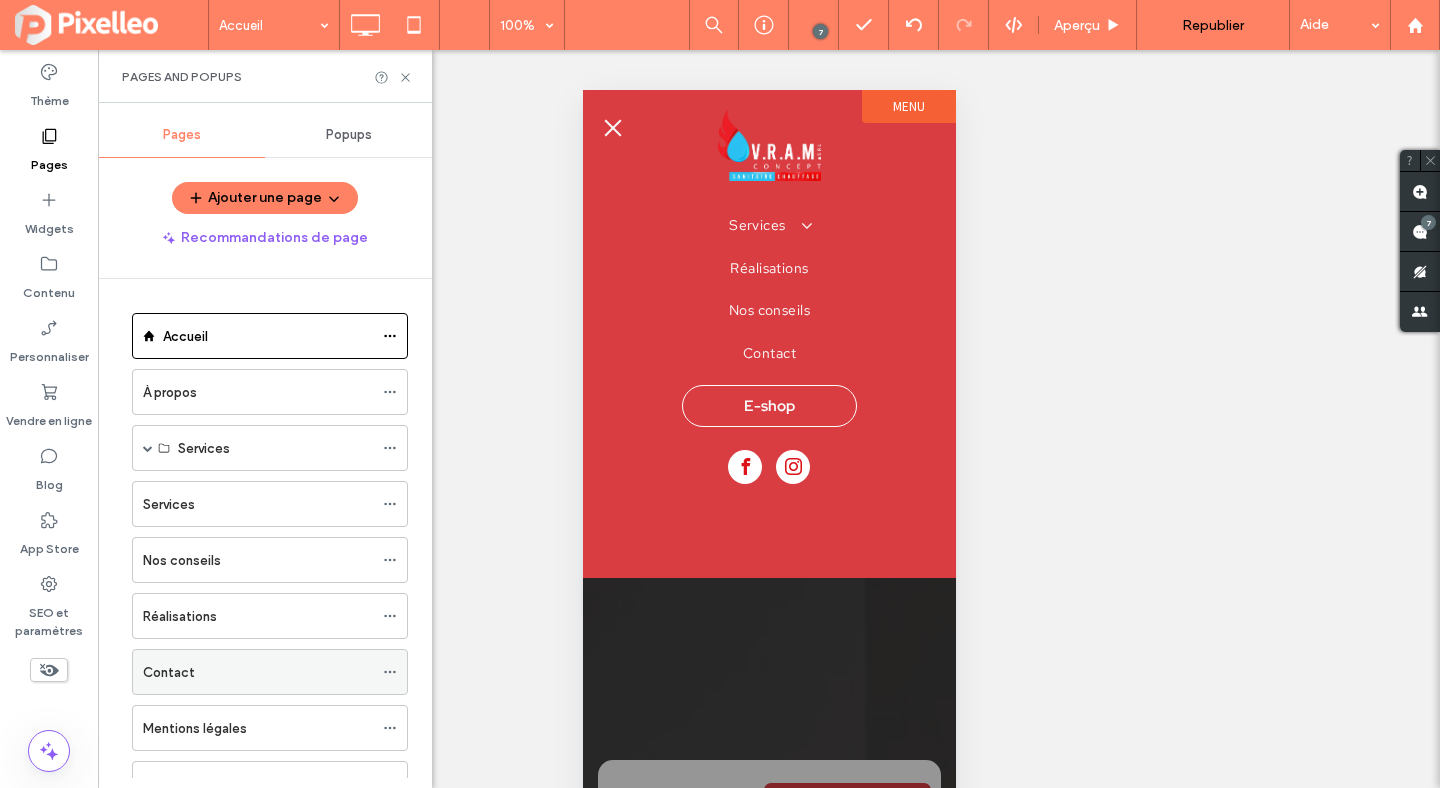 click on "Contact" at bounding box center (258, 672) 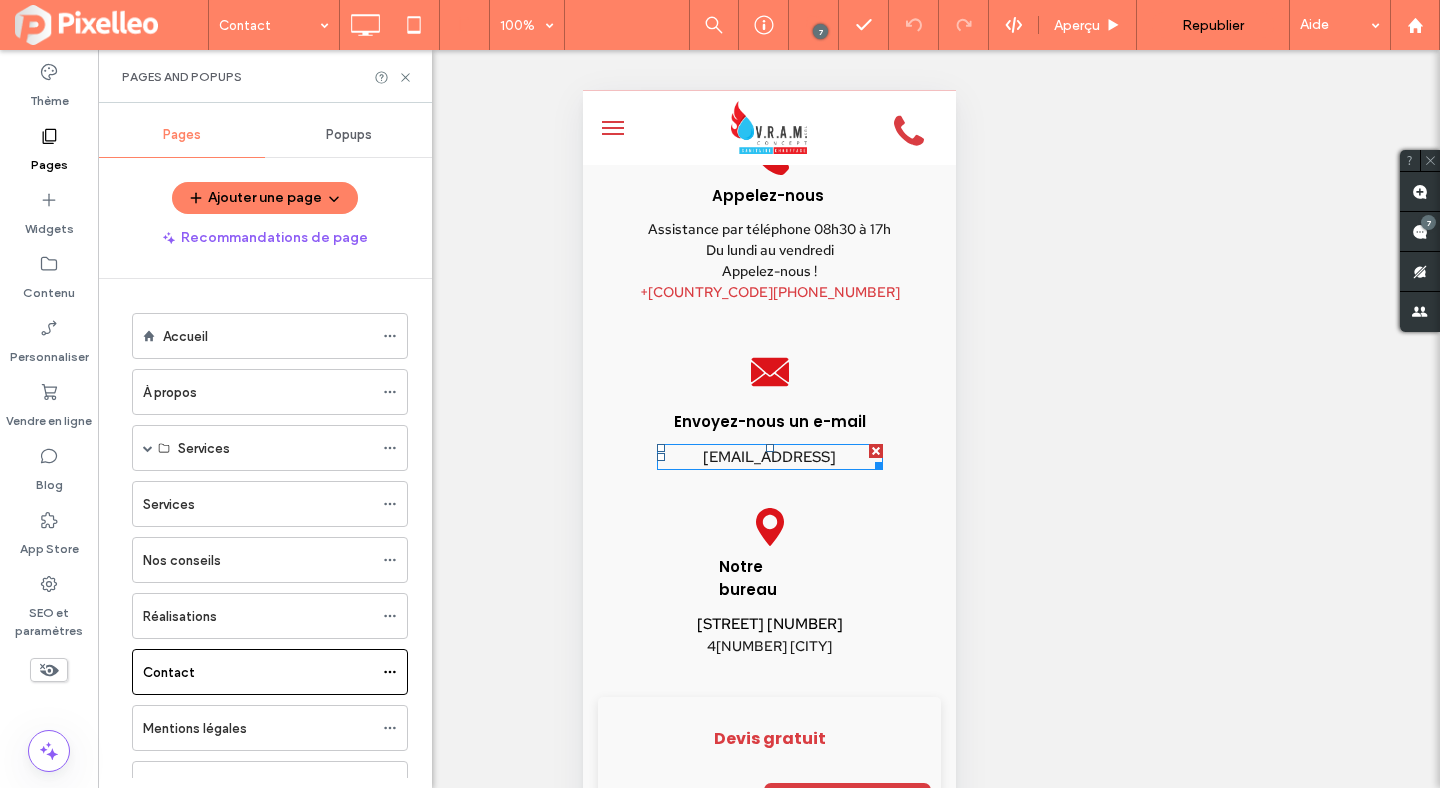 scroll, scrollTop: 2009, scrollLeft: 0, axis: vertical 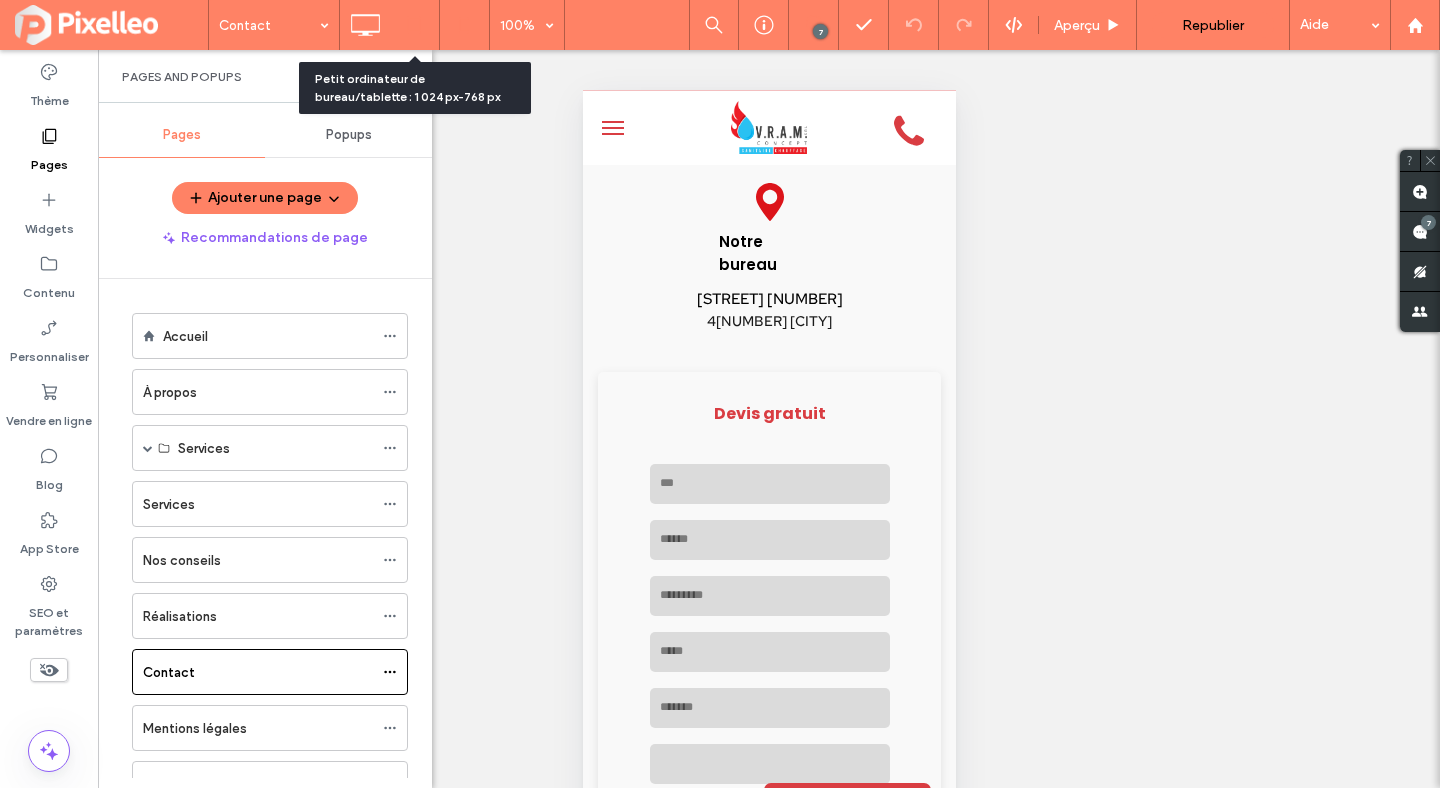 click 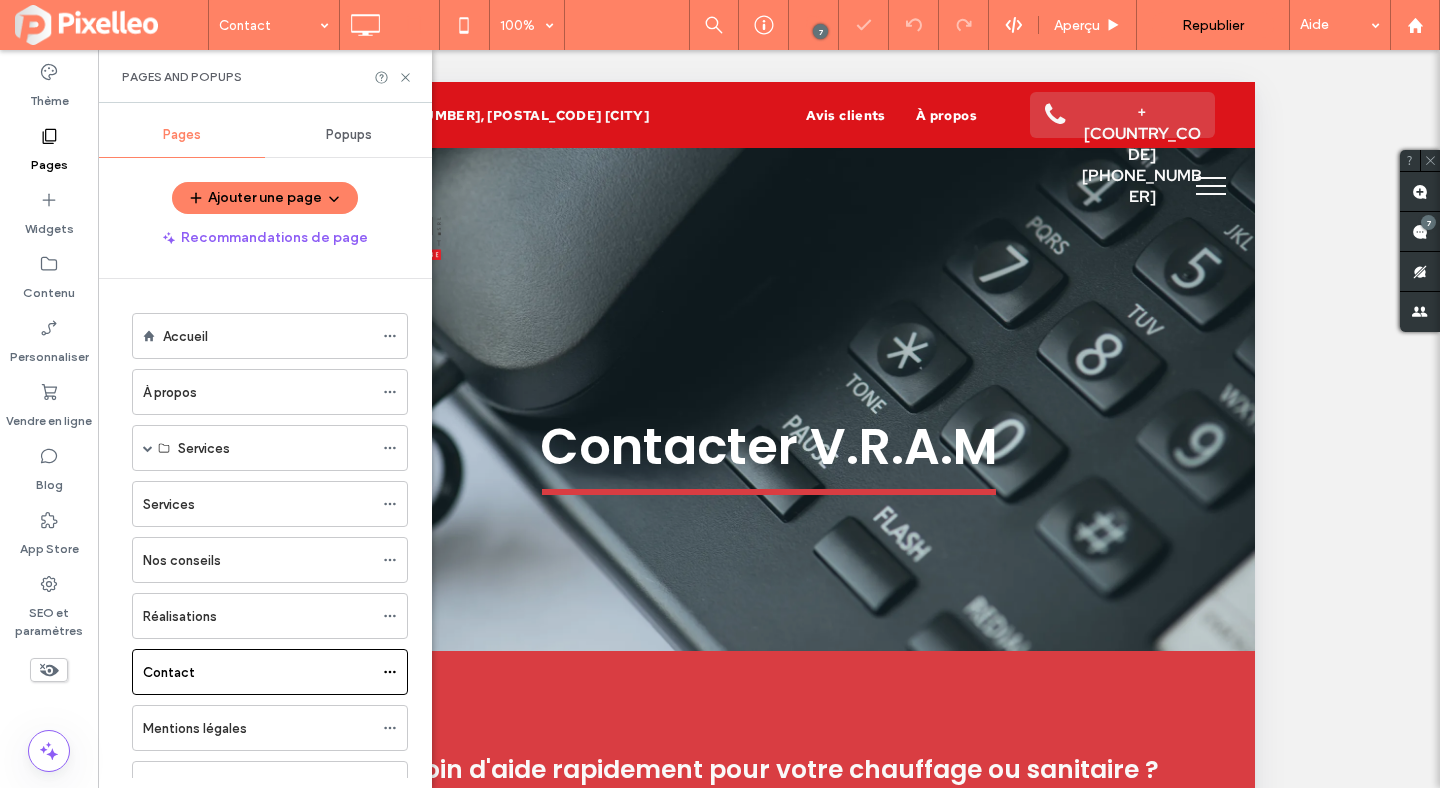scroll, scrollTop: 0, scrollLeft: 0, axis: both 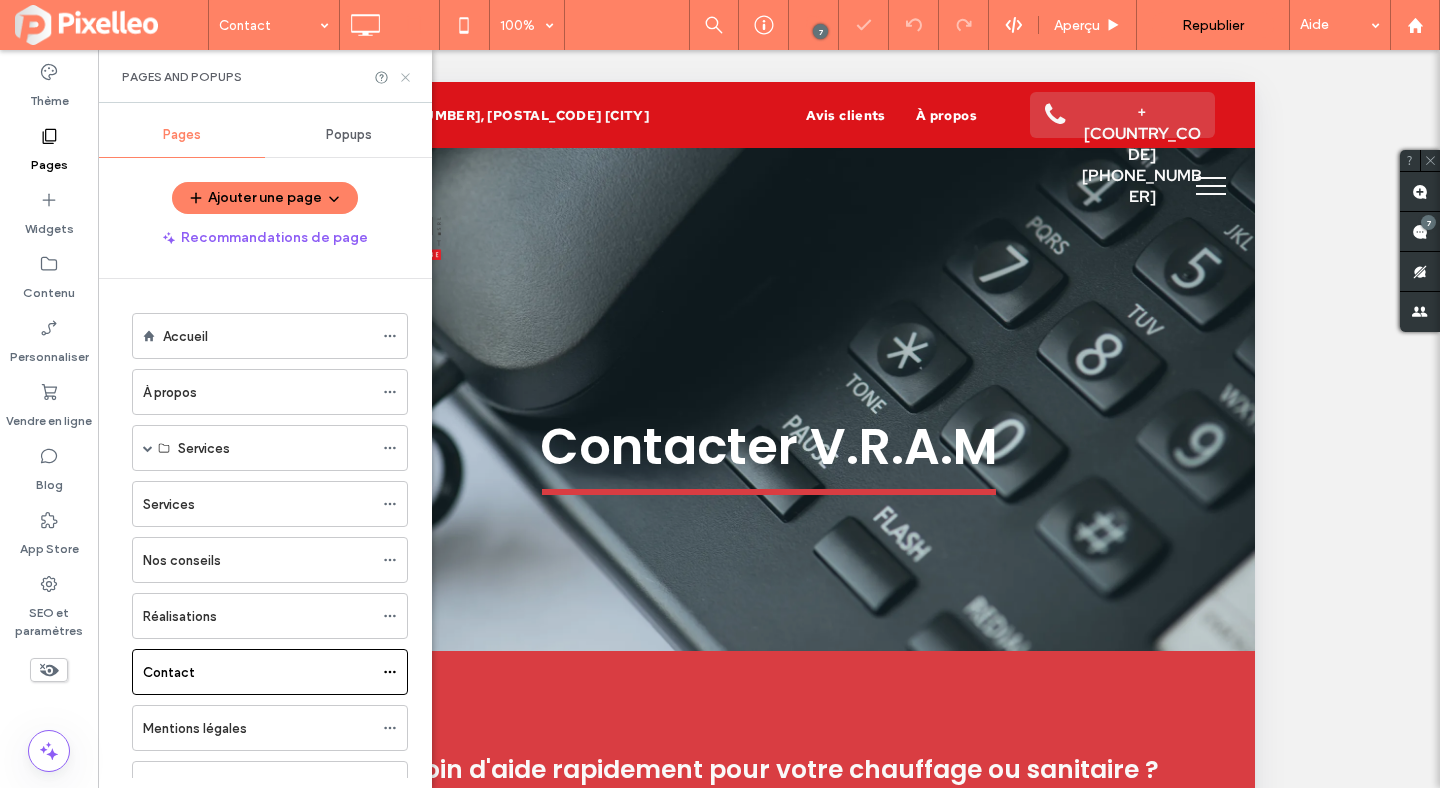 click 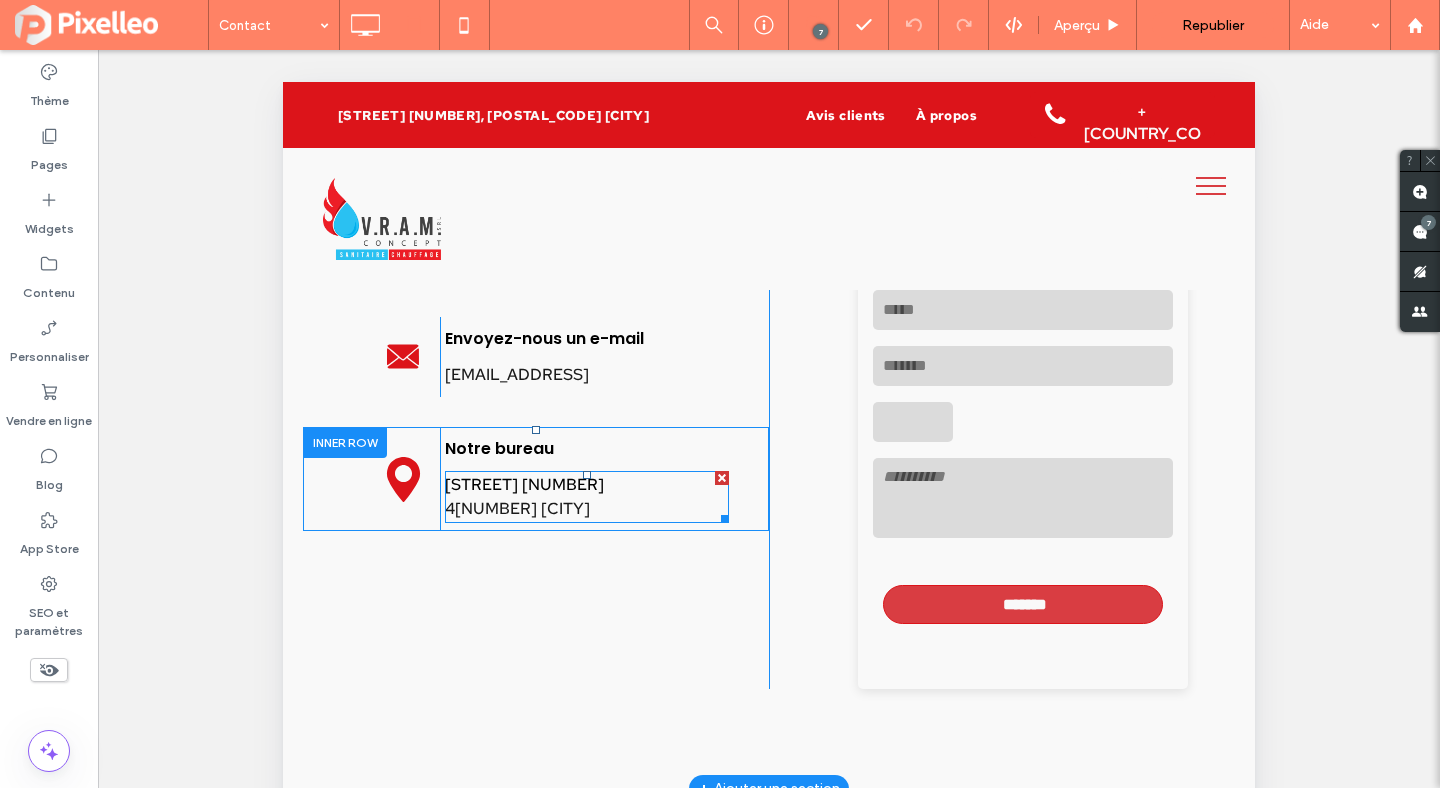 scroll, scrollTop: 2291, scrollLeft: 0, axis: vertical 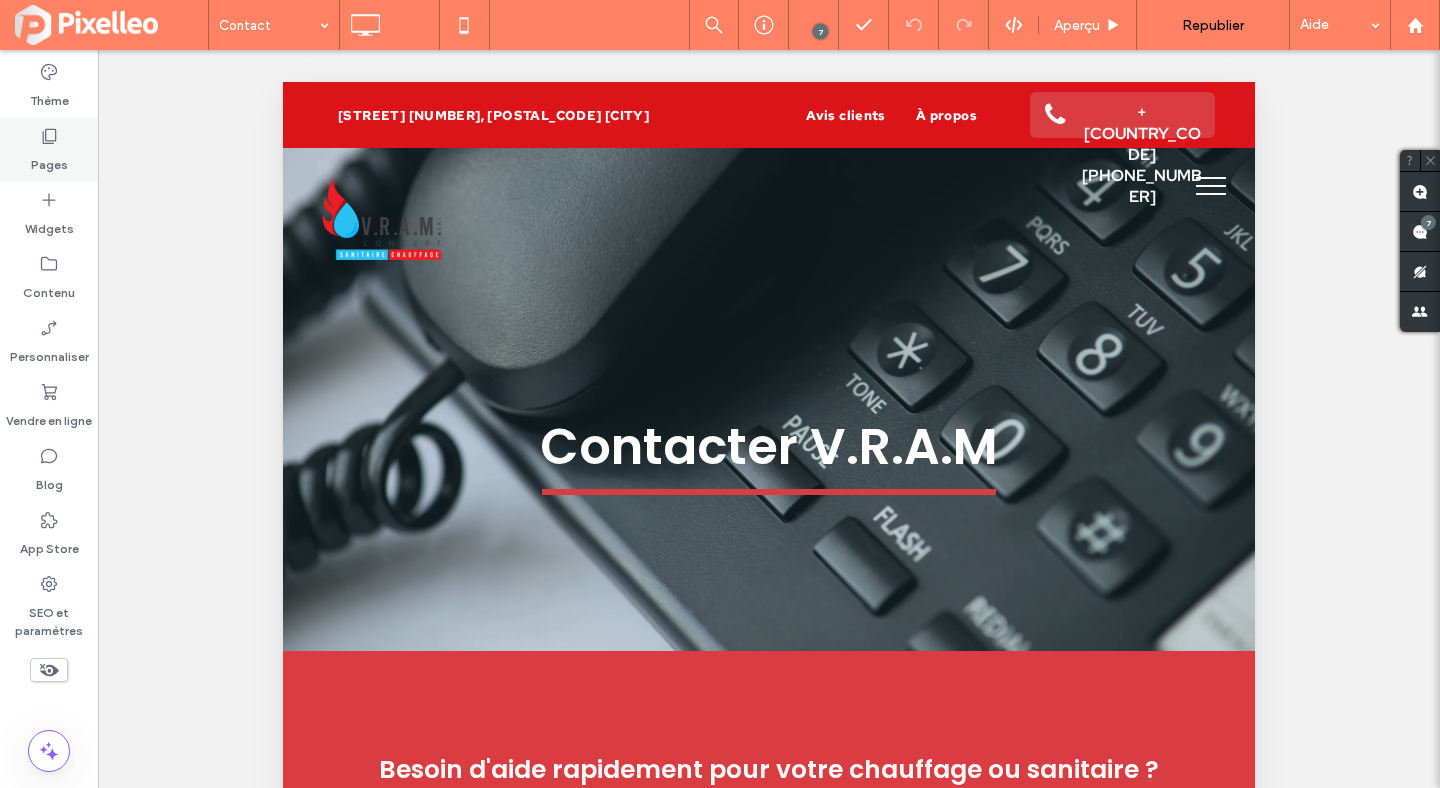 click 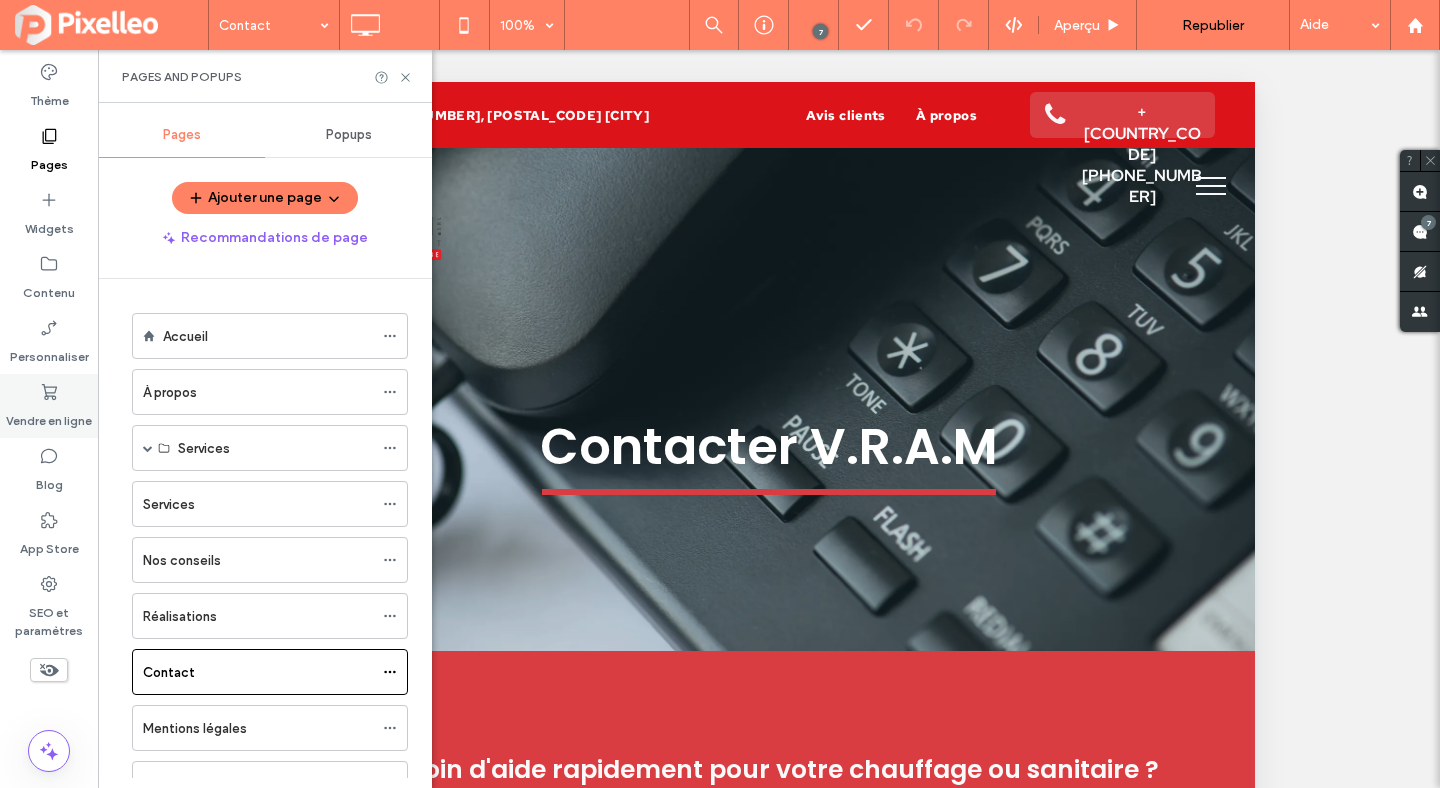 click on "Vendre en ligne" at bounding box center (49, 416) 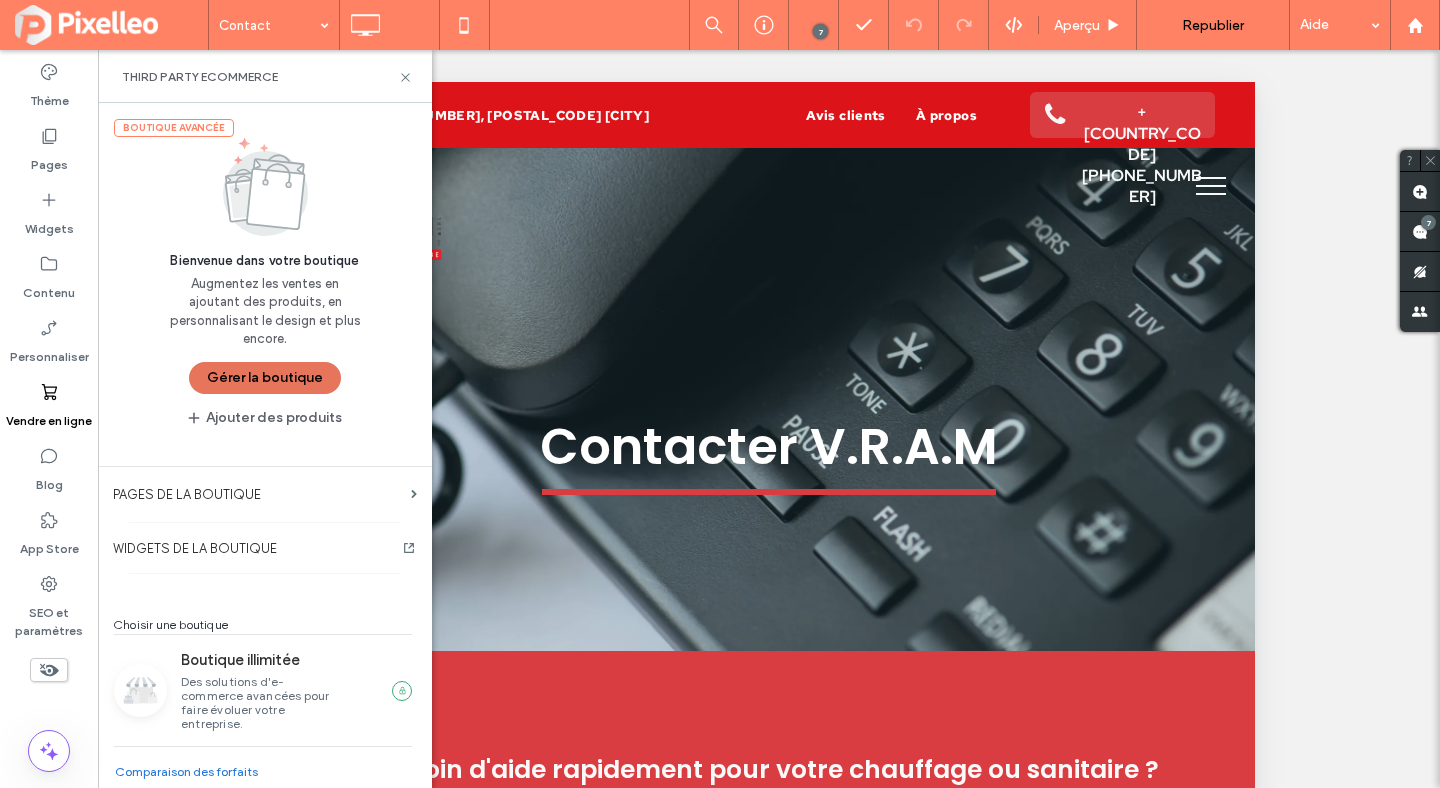 click on "Gérer la boutique" at bounding box center (265, 378) 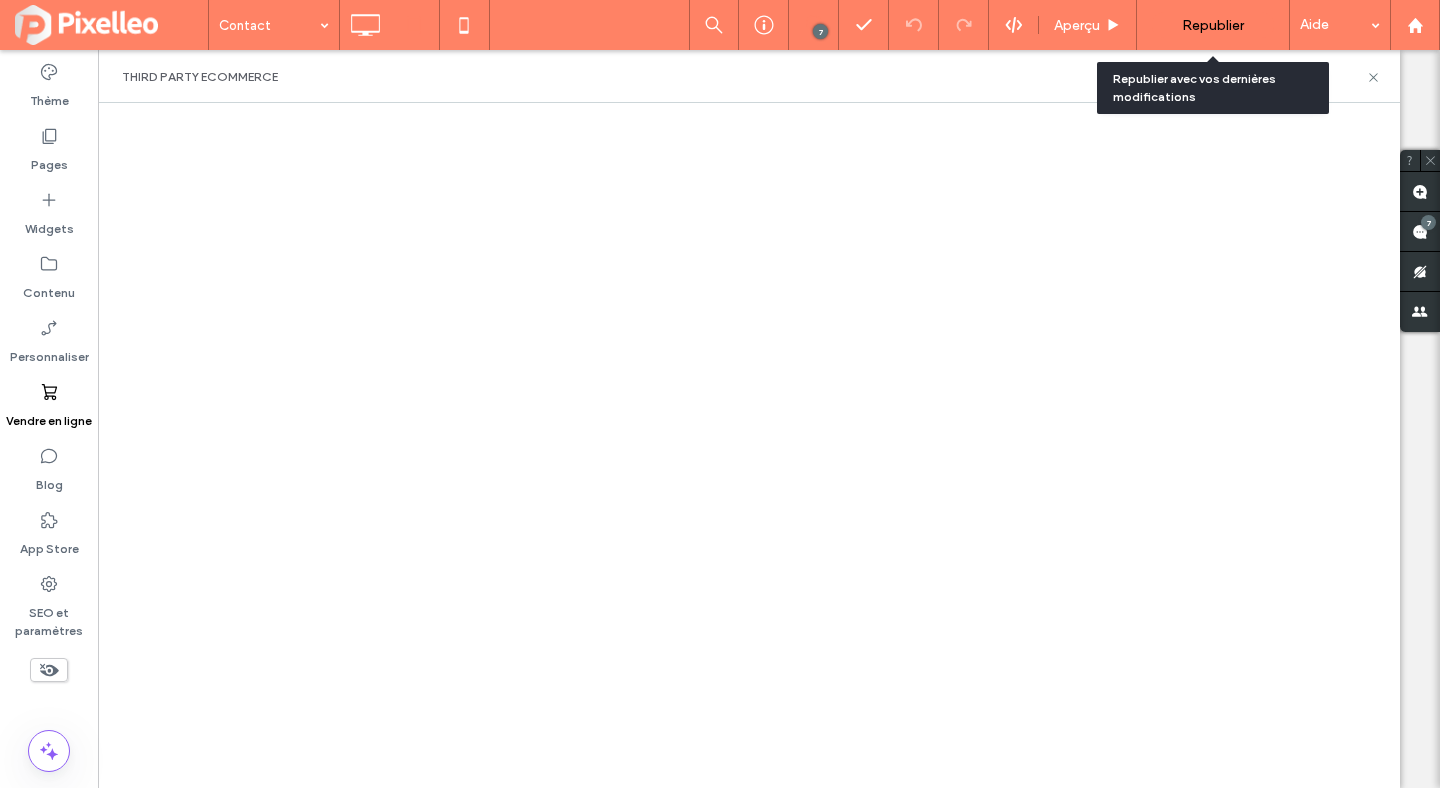 click on "Republier" at bounding box center [1213, 25] 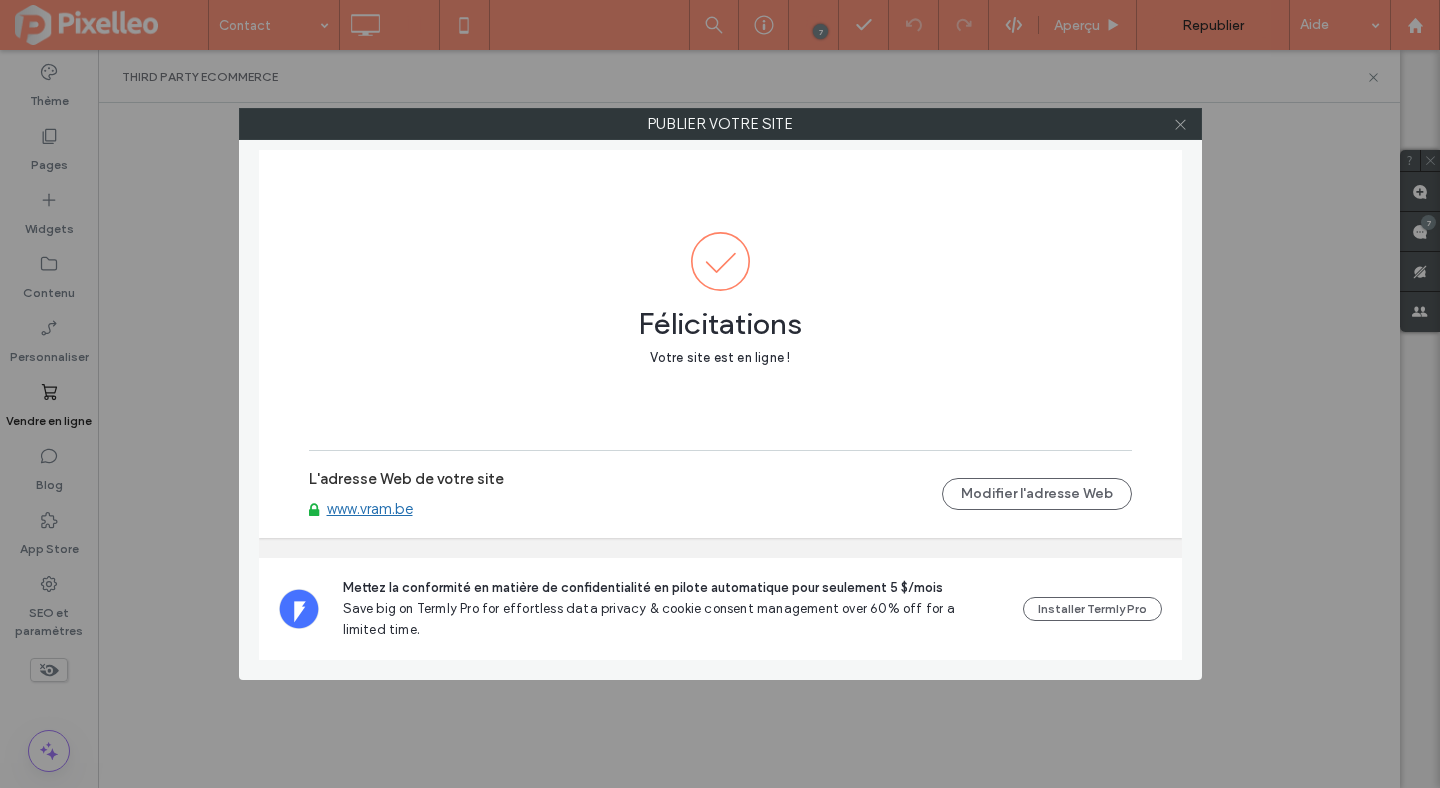 click 